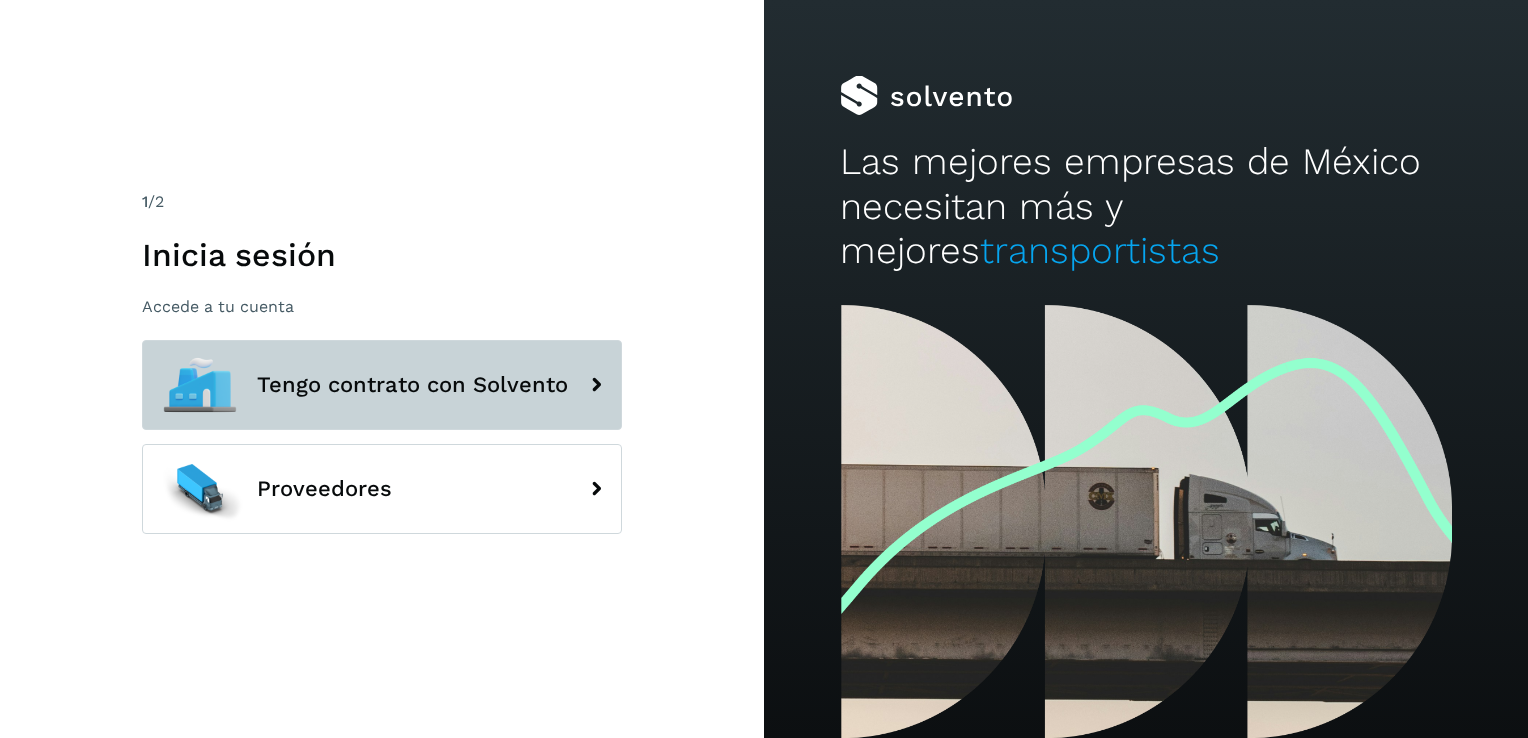 scroll, scrollTop: 0, scrollLeft: 0, axis: both 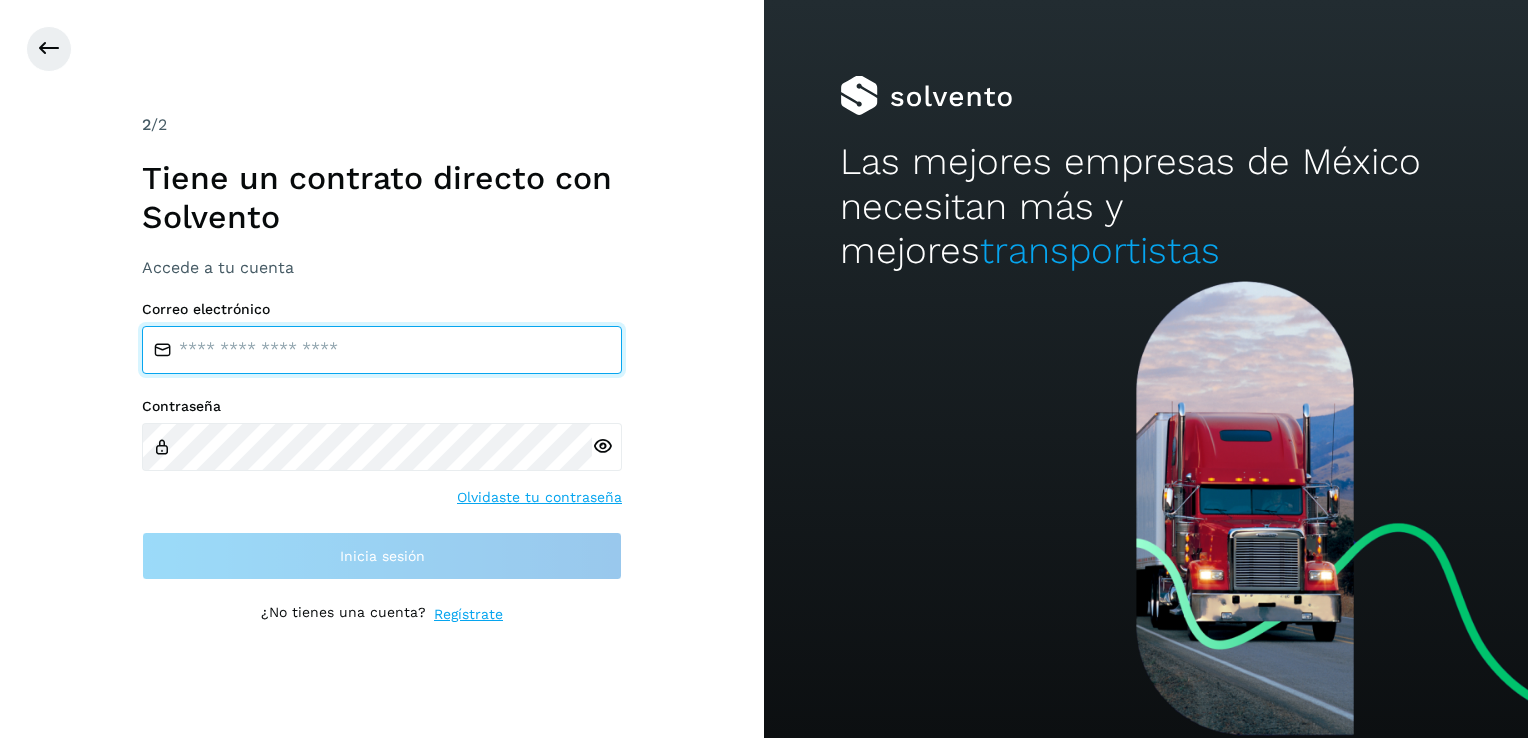 click at bounding box center [382, 350] 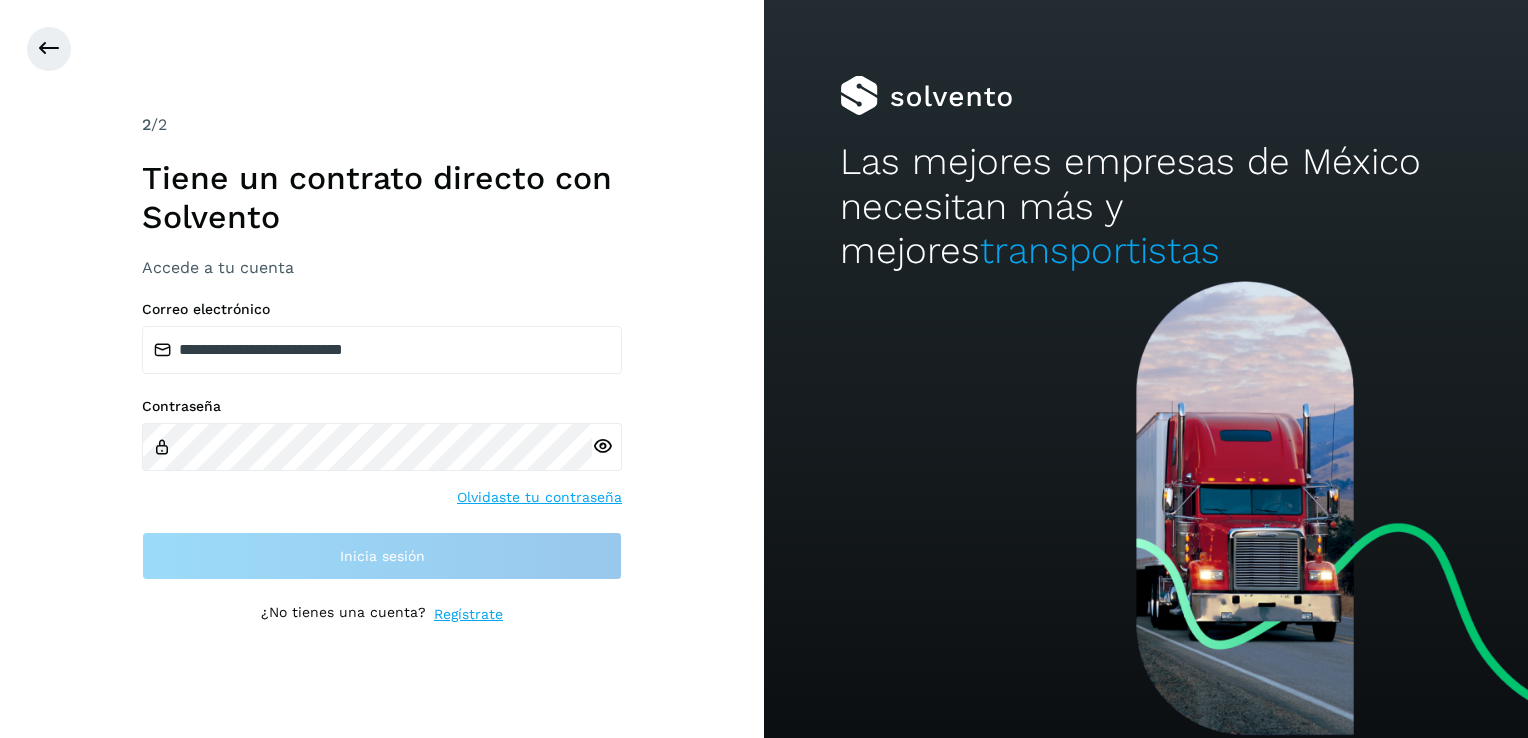 click on "¿No tienes una cuenta?" at bounding box center (343, 614) 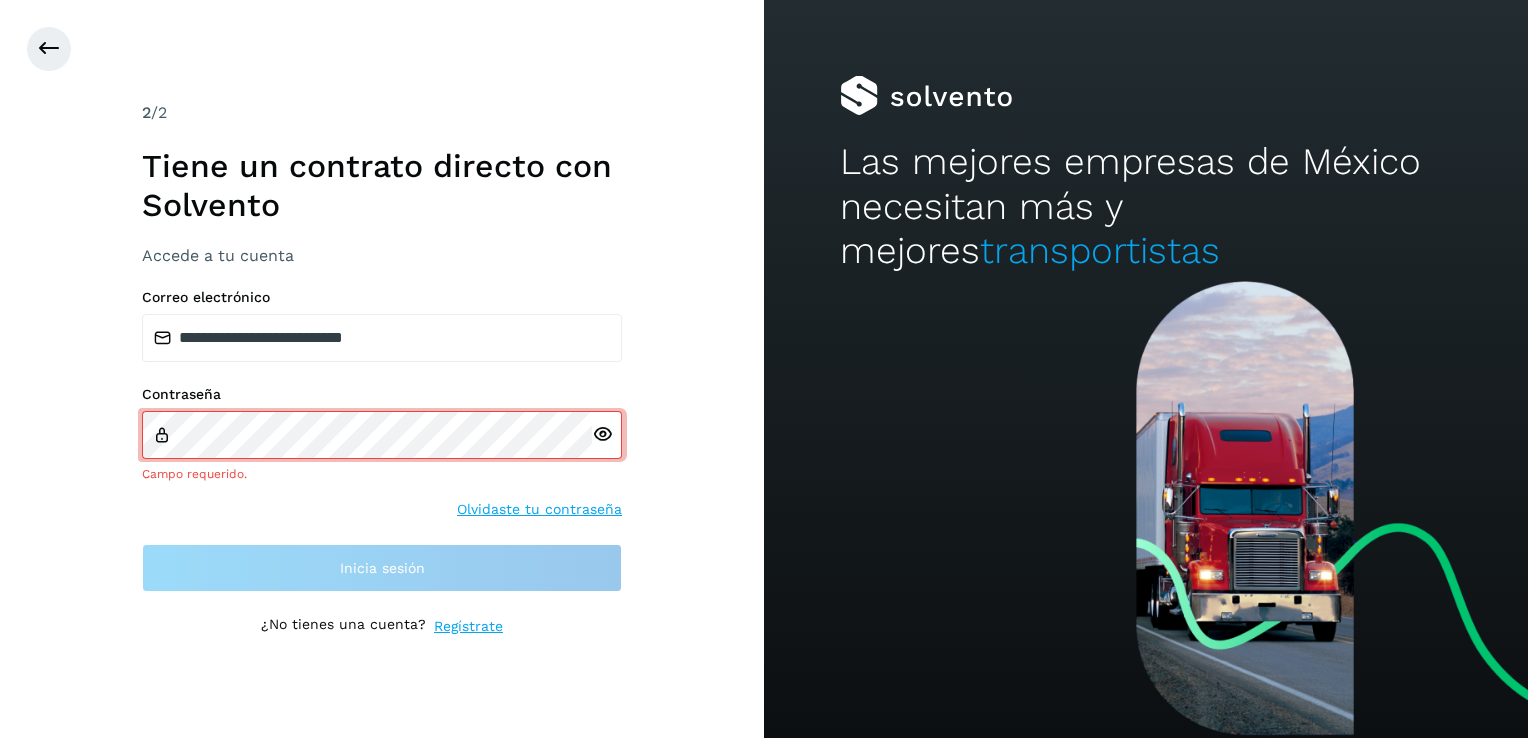 click on "Regístrate" at bounding box center (468, 626) 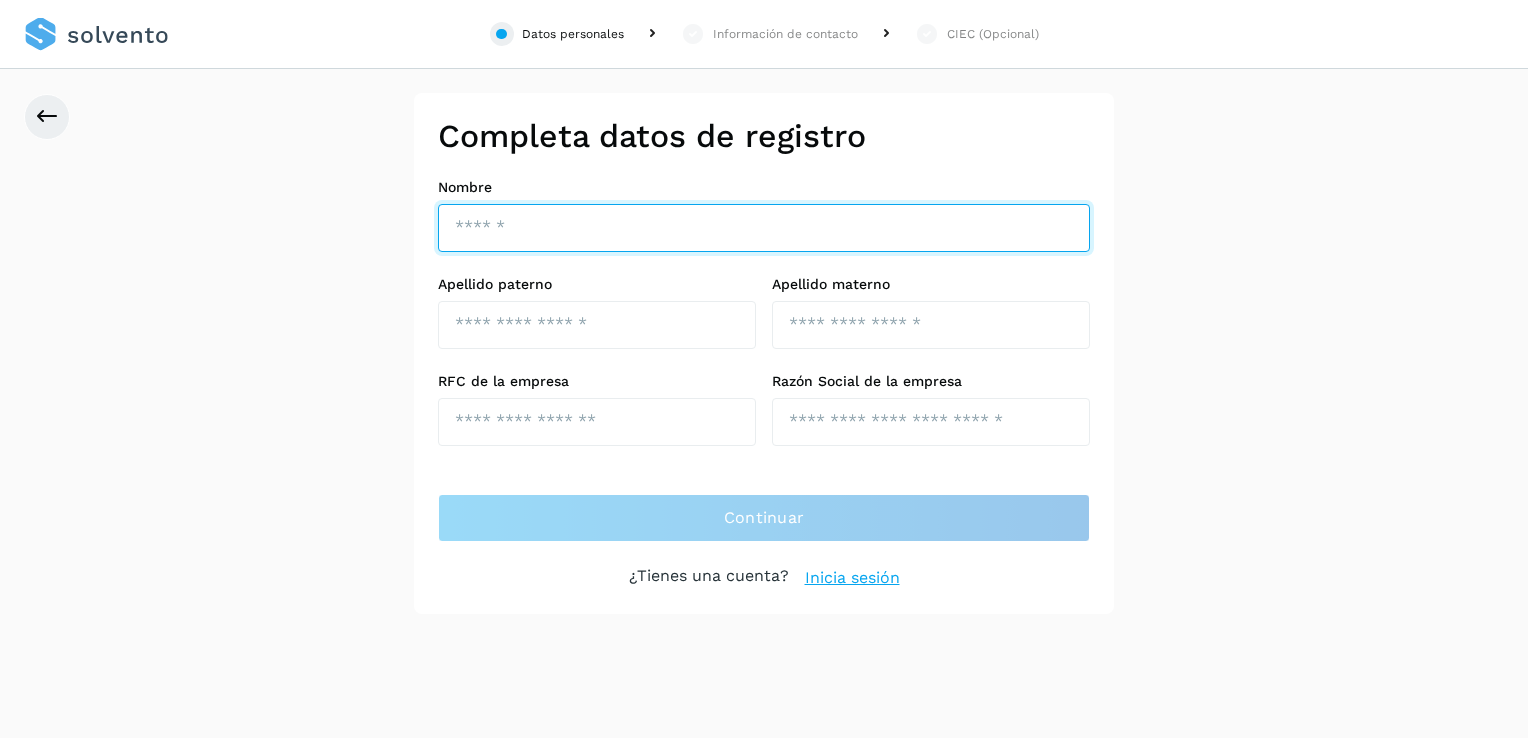 click at bounding box center [764, 228] 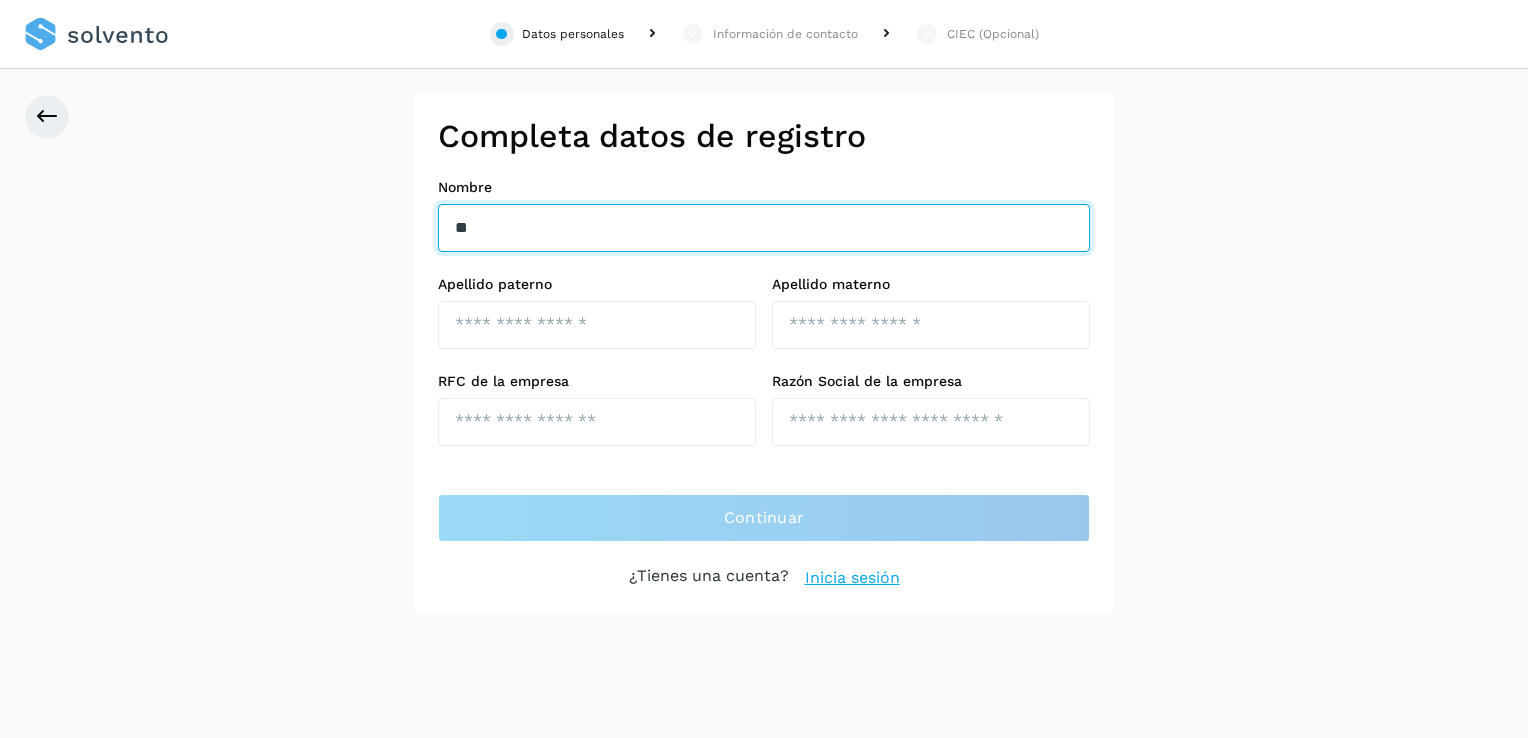 type on "********" 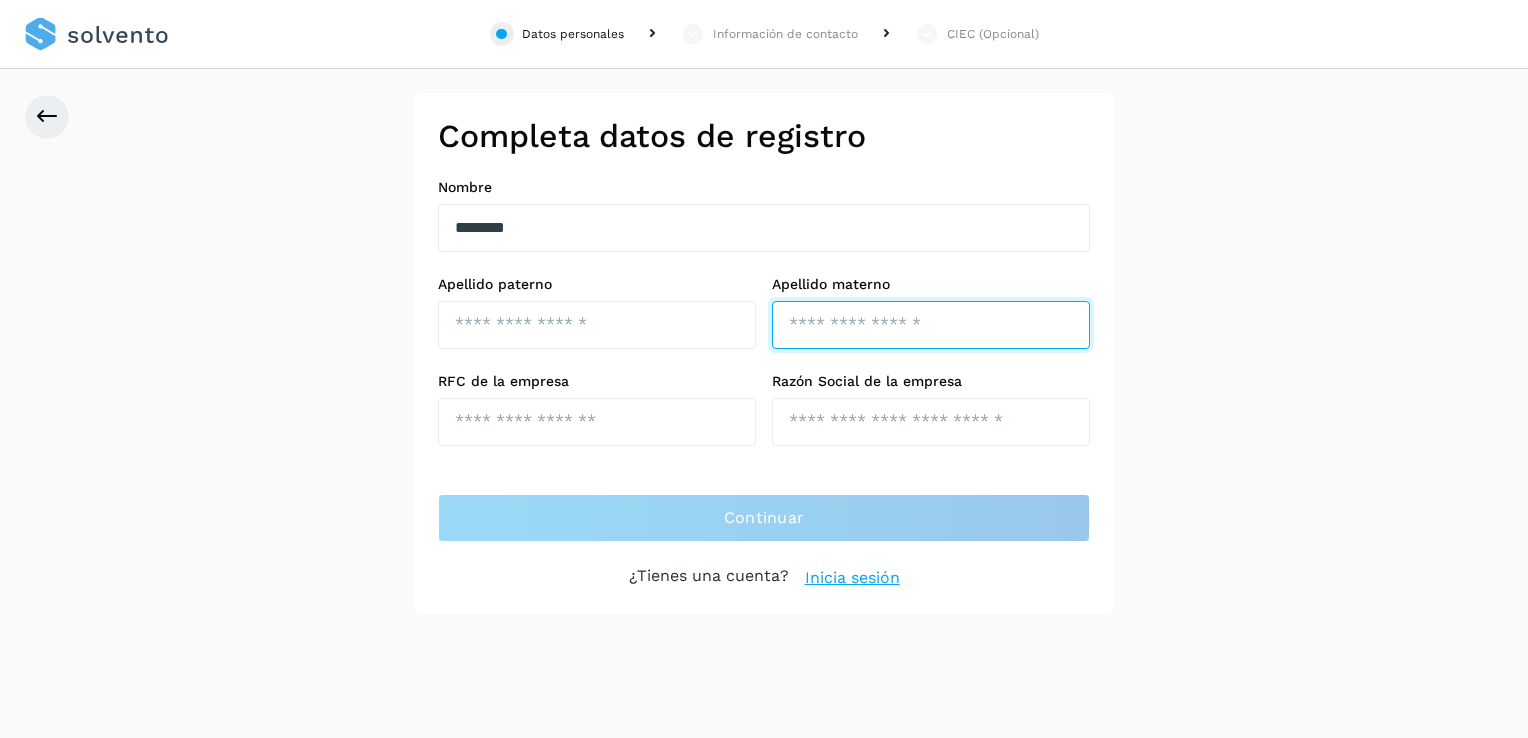 type on "*****" 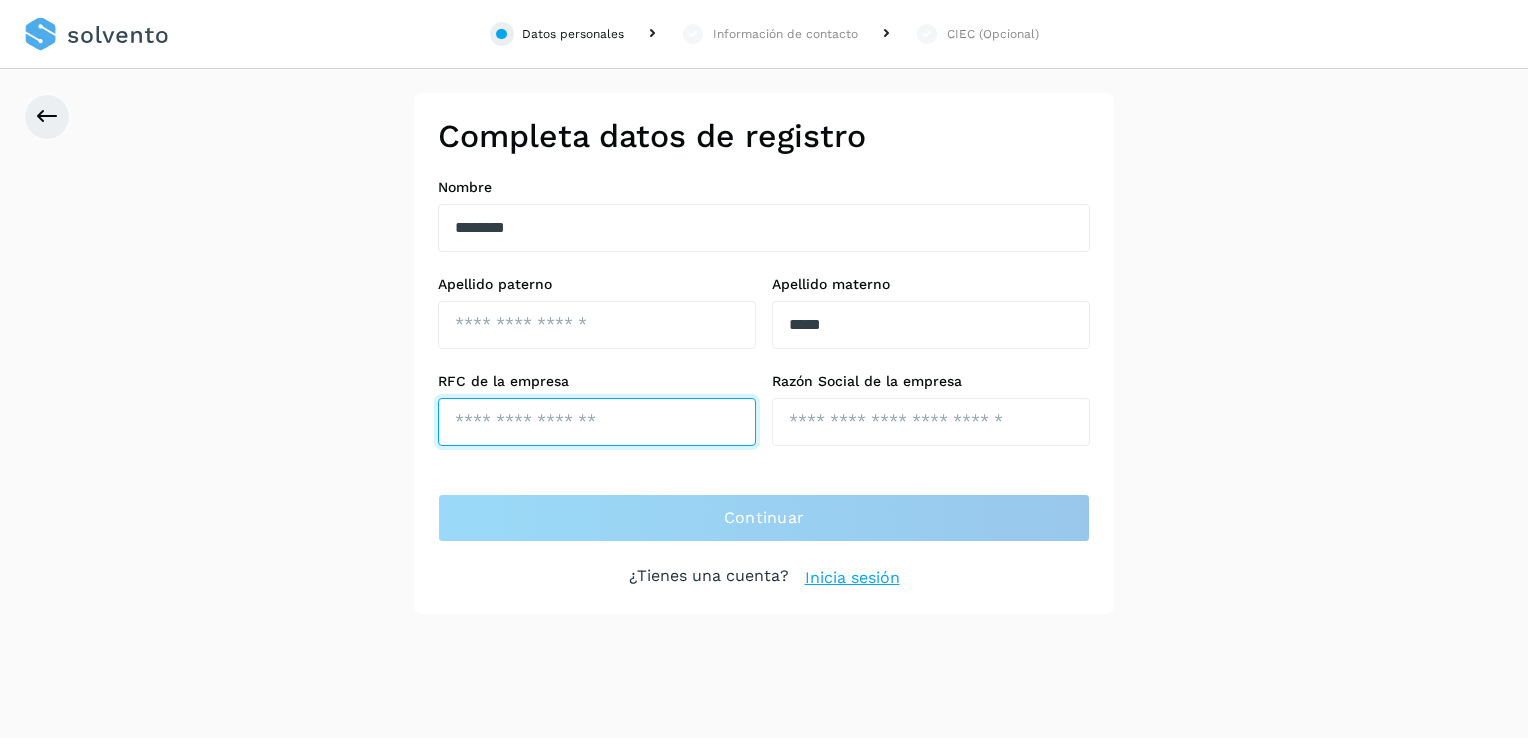 type on "**********" 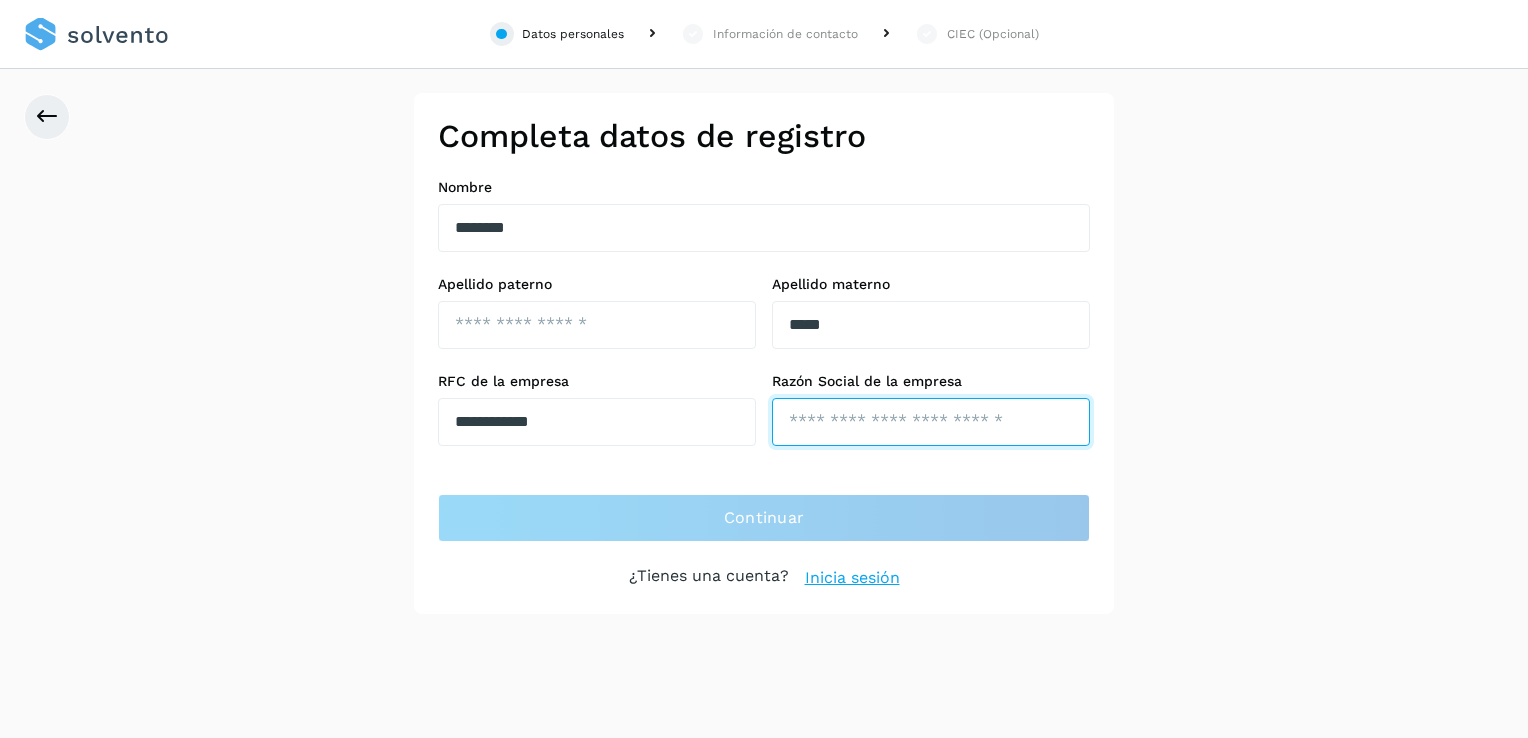 type on "**********" 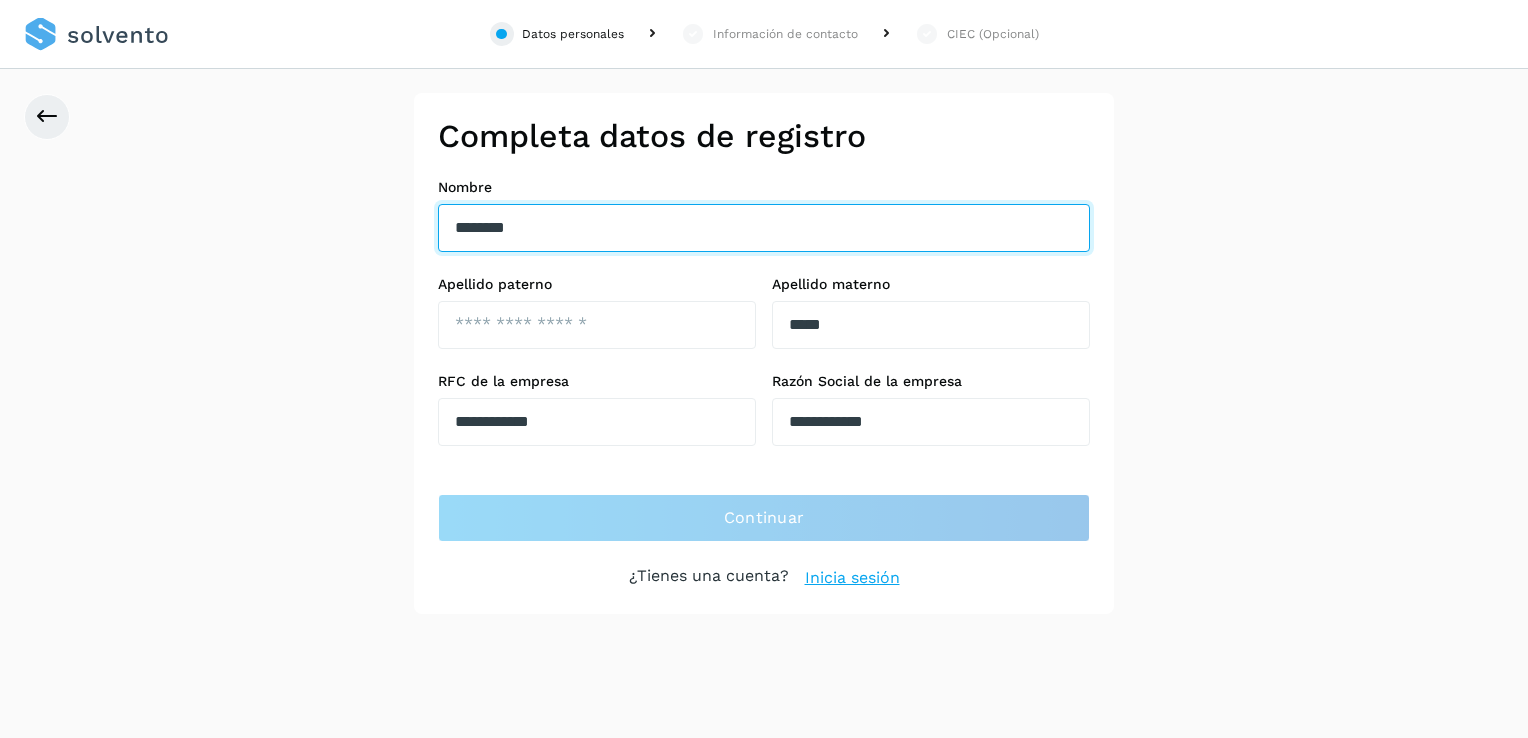 click on "********" at bounding box center [764, 228] 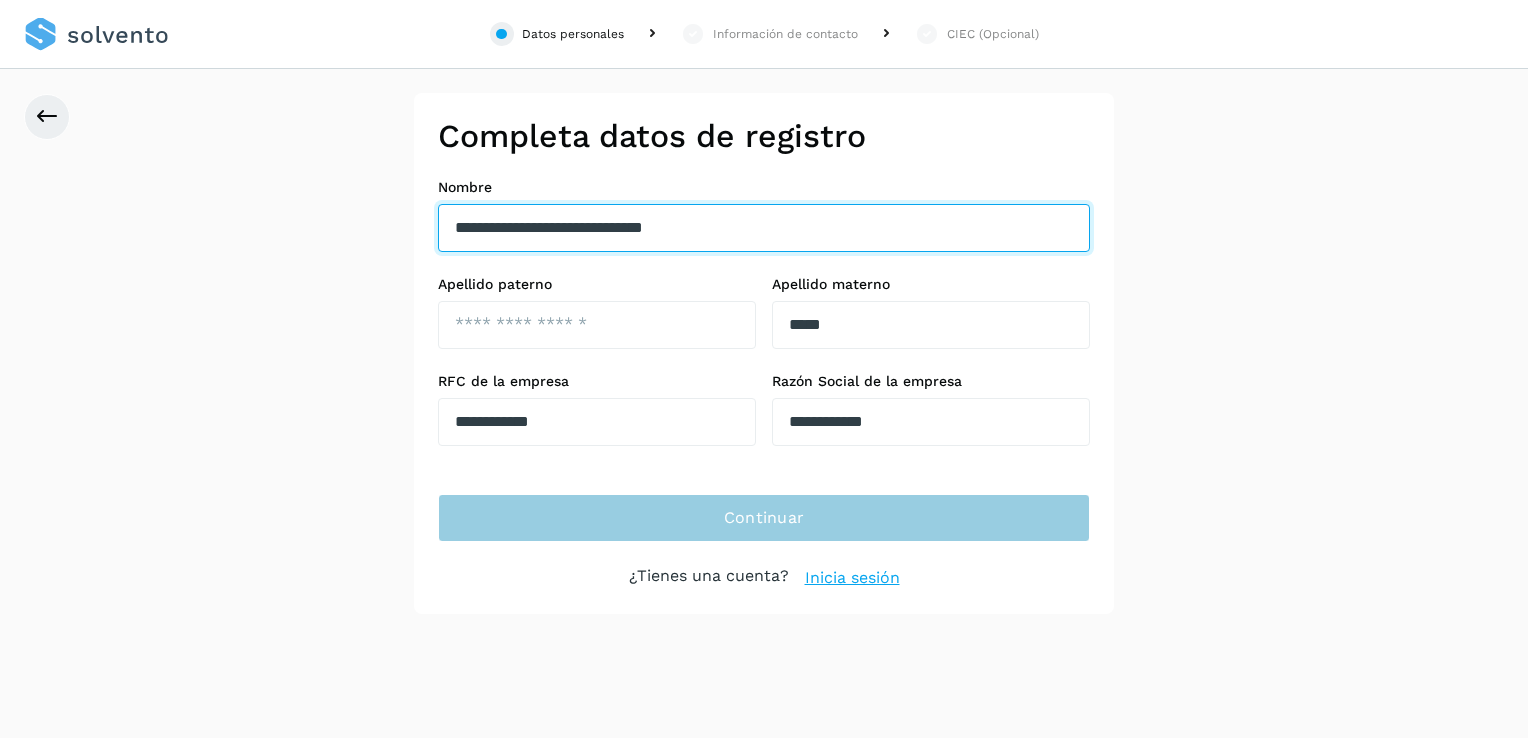 type on "**********" 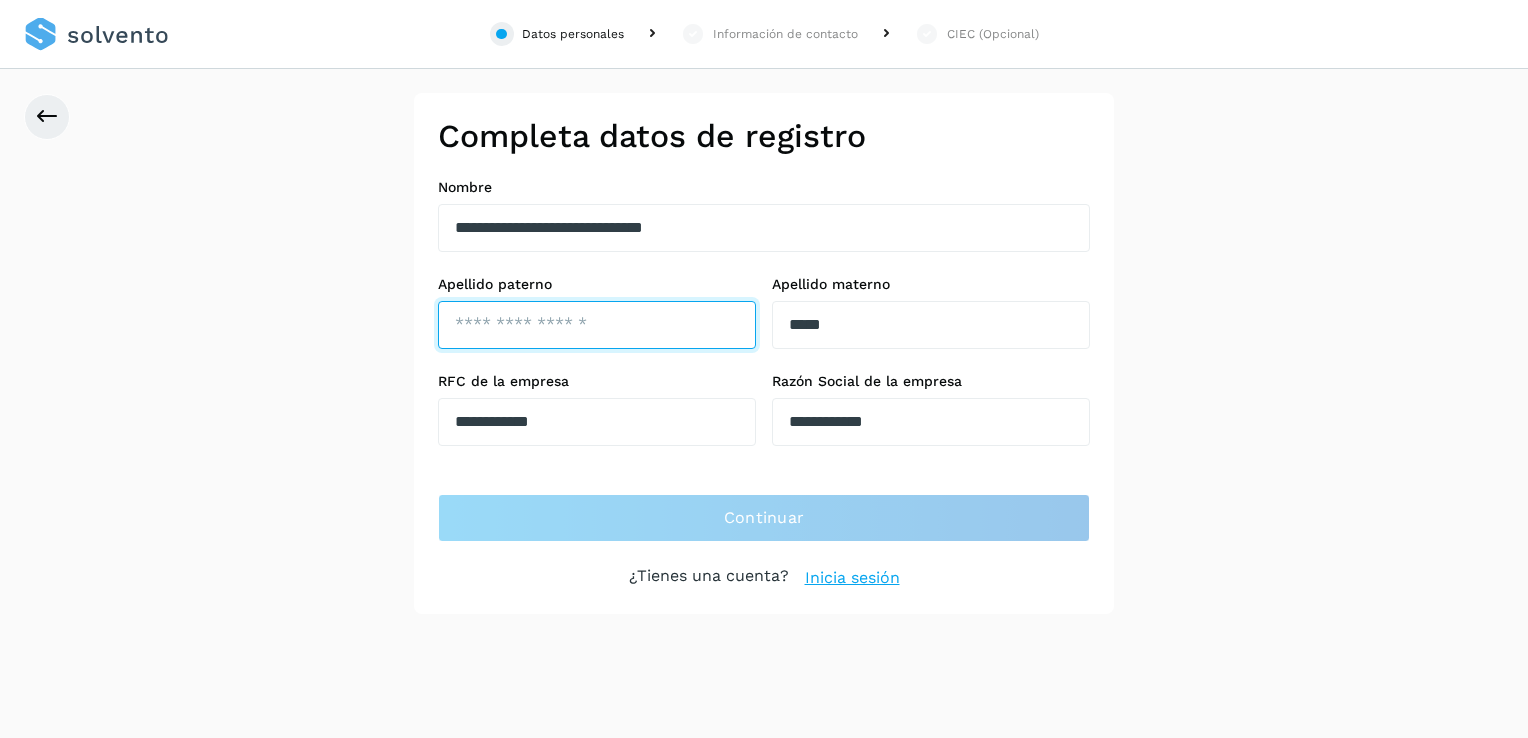 click at bounding box center (597, 325) 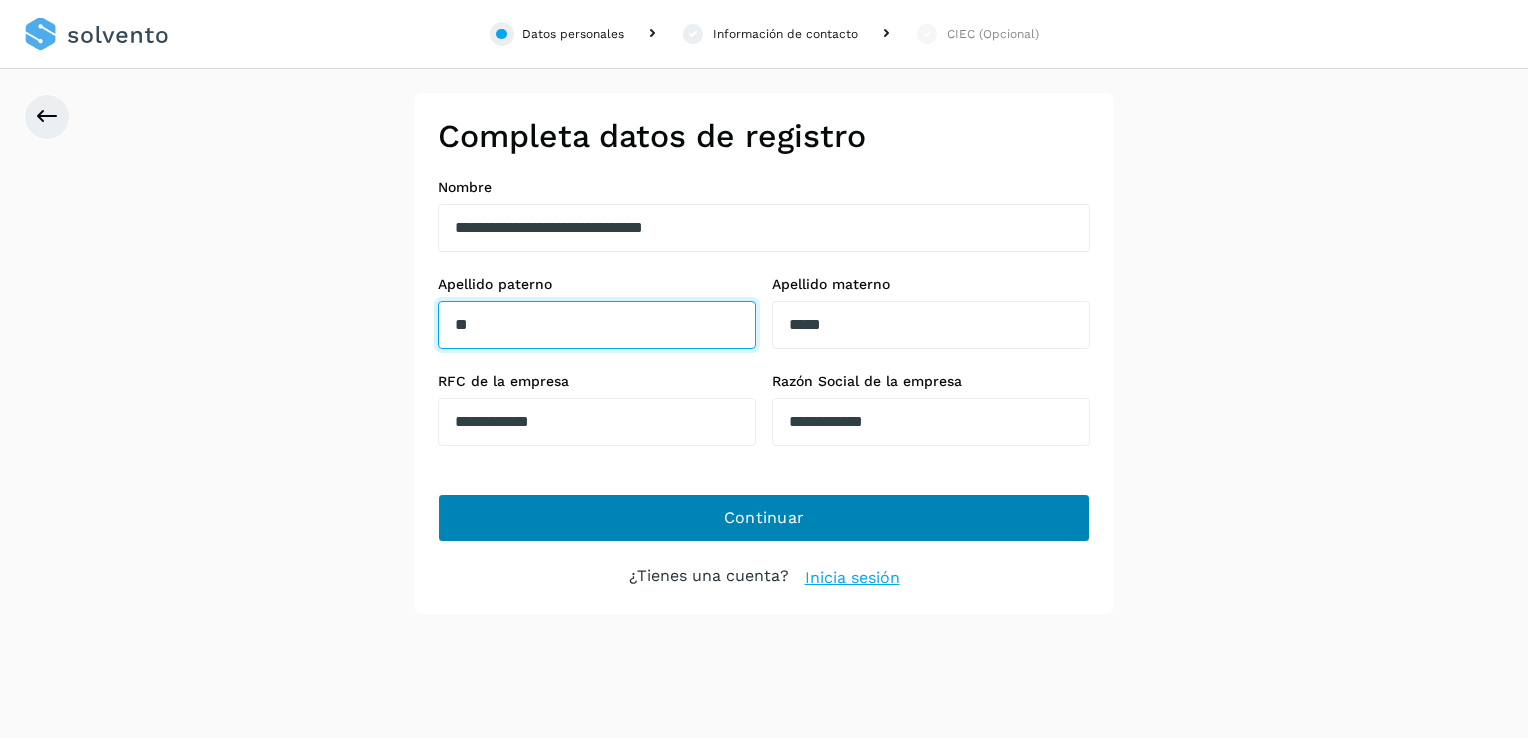 type on "**" 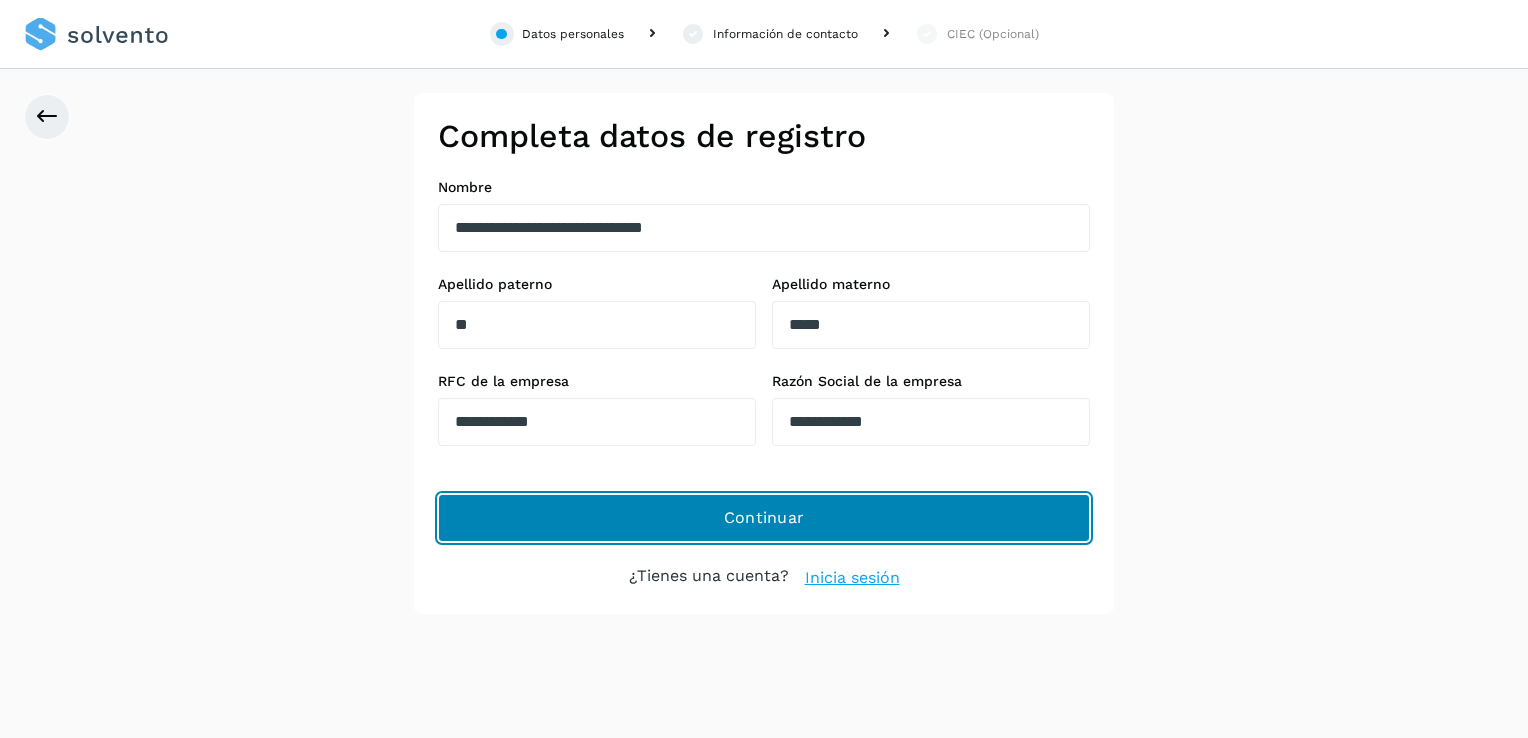 click on "Continuar" at bounding box center [764, 518] 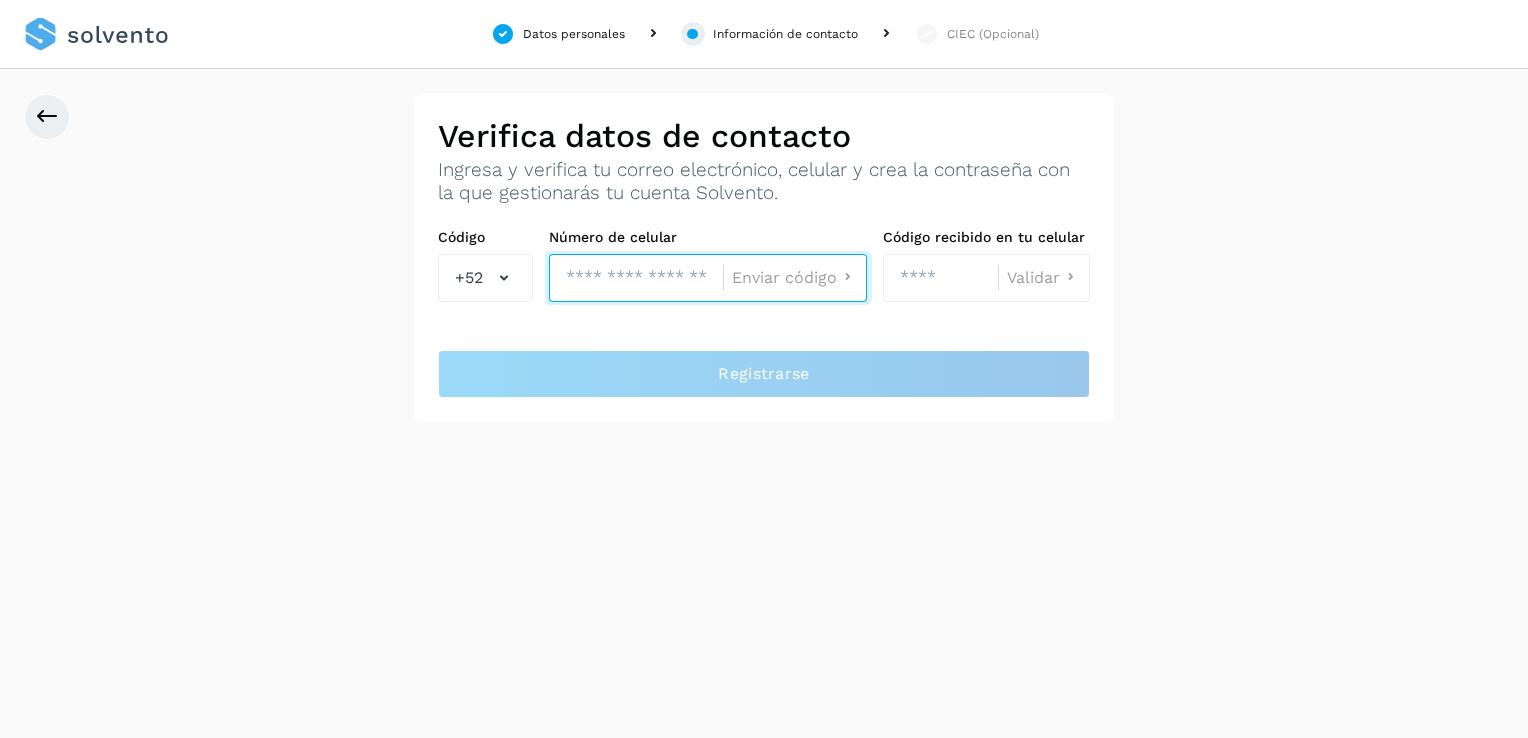 click at bounding box center (636, 278) 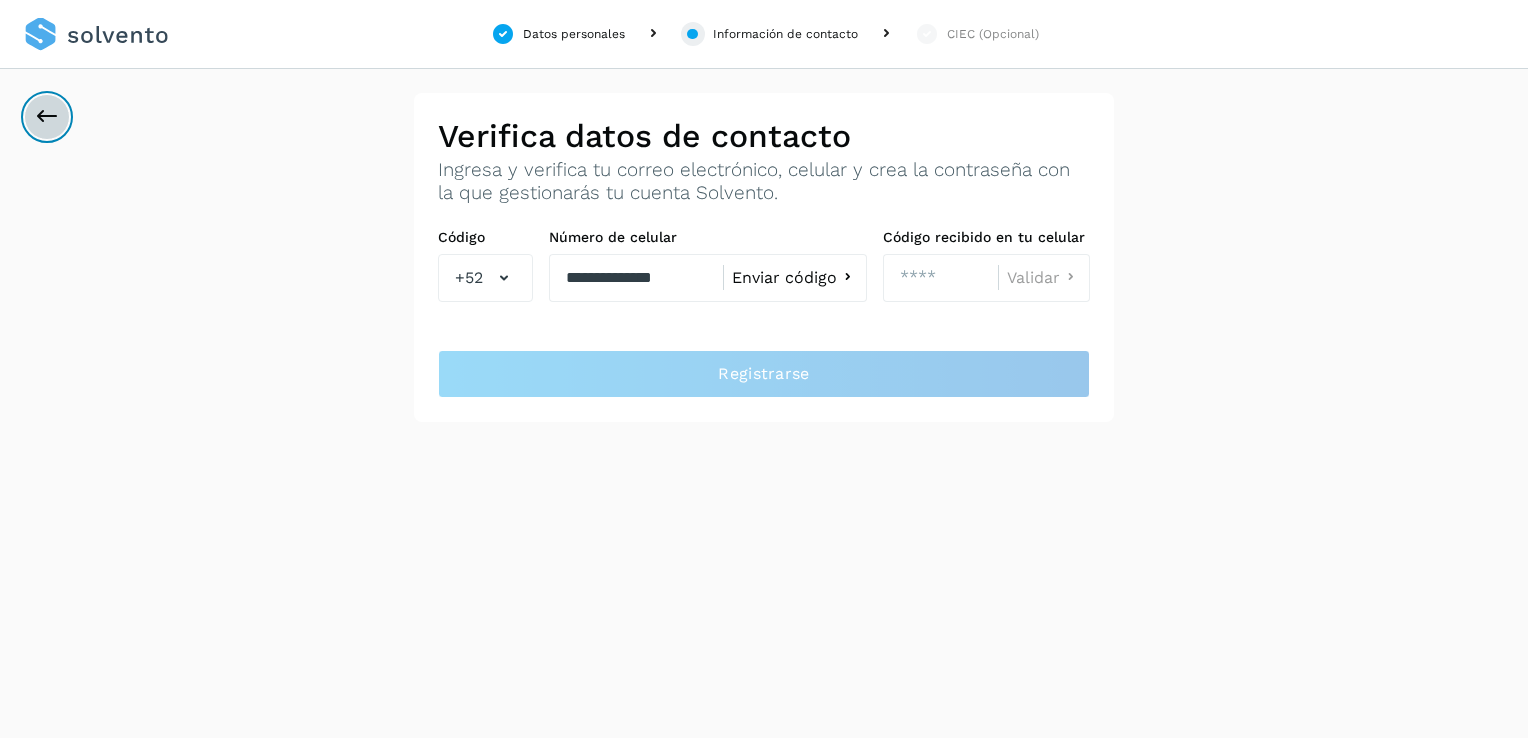 click at bounding box center (47, 117) 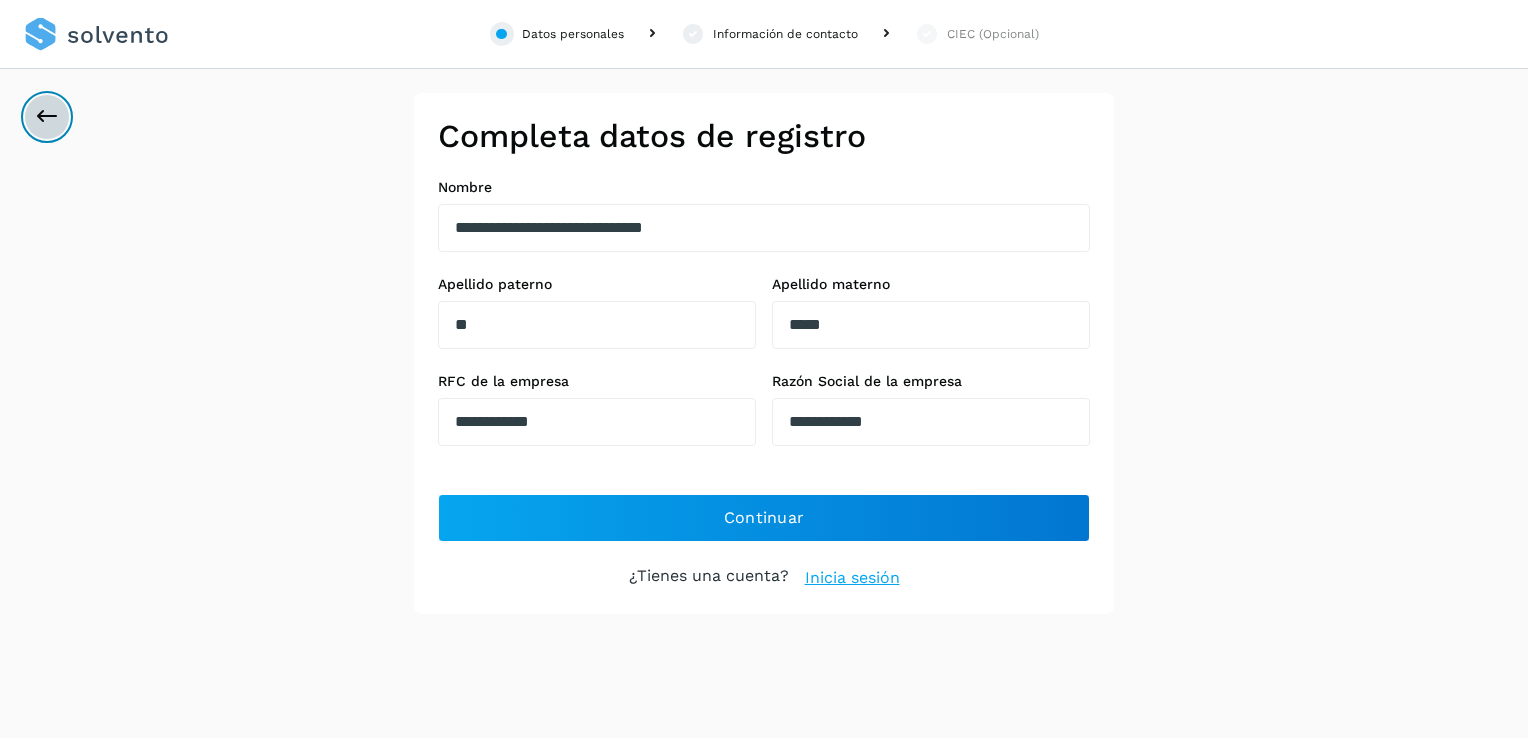 click at bounding box center (47, 117) 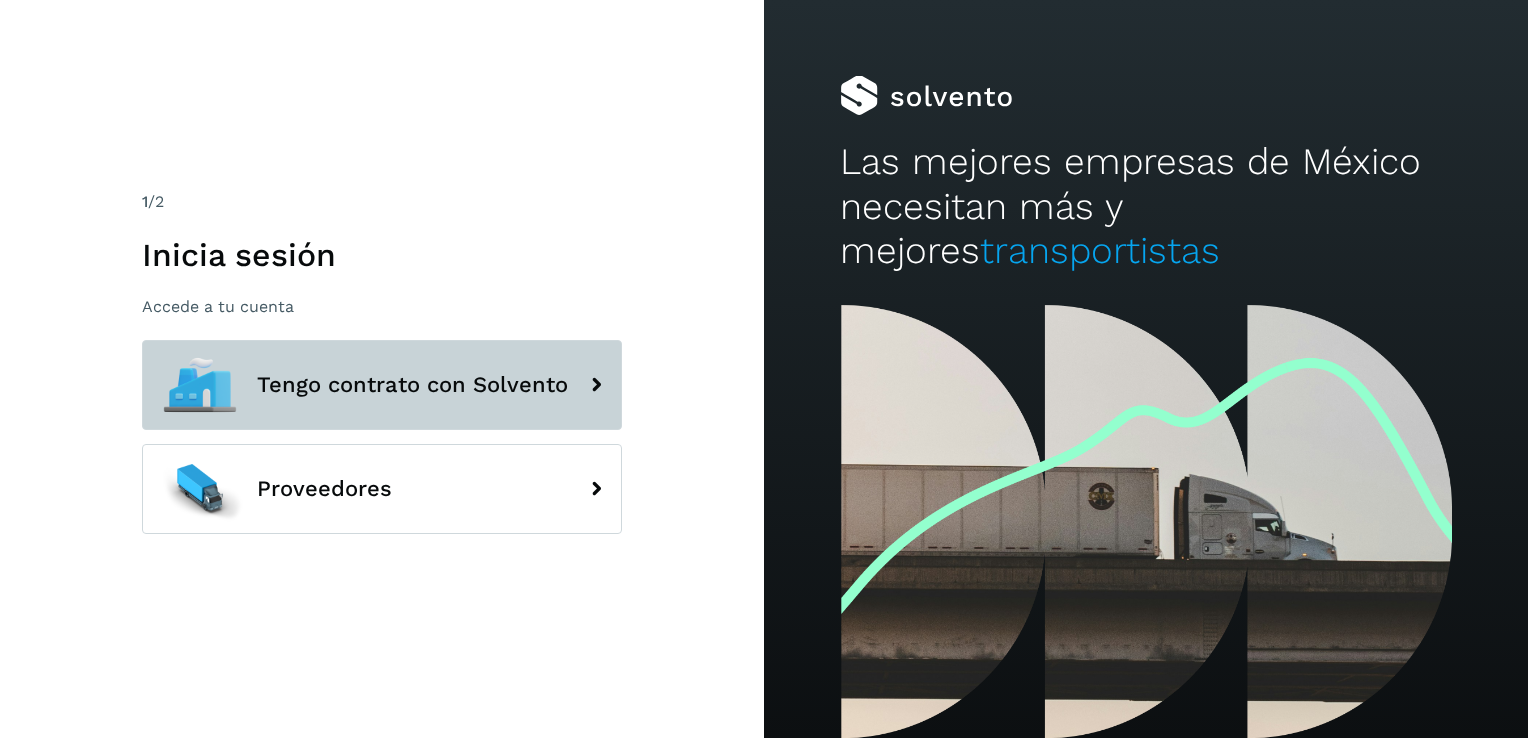 click on "Tengo contrato con Solvento" at bounding box center (382, 385) 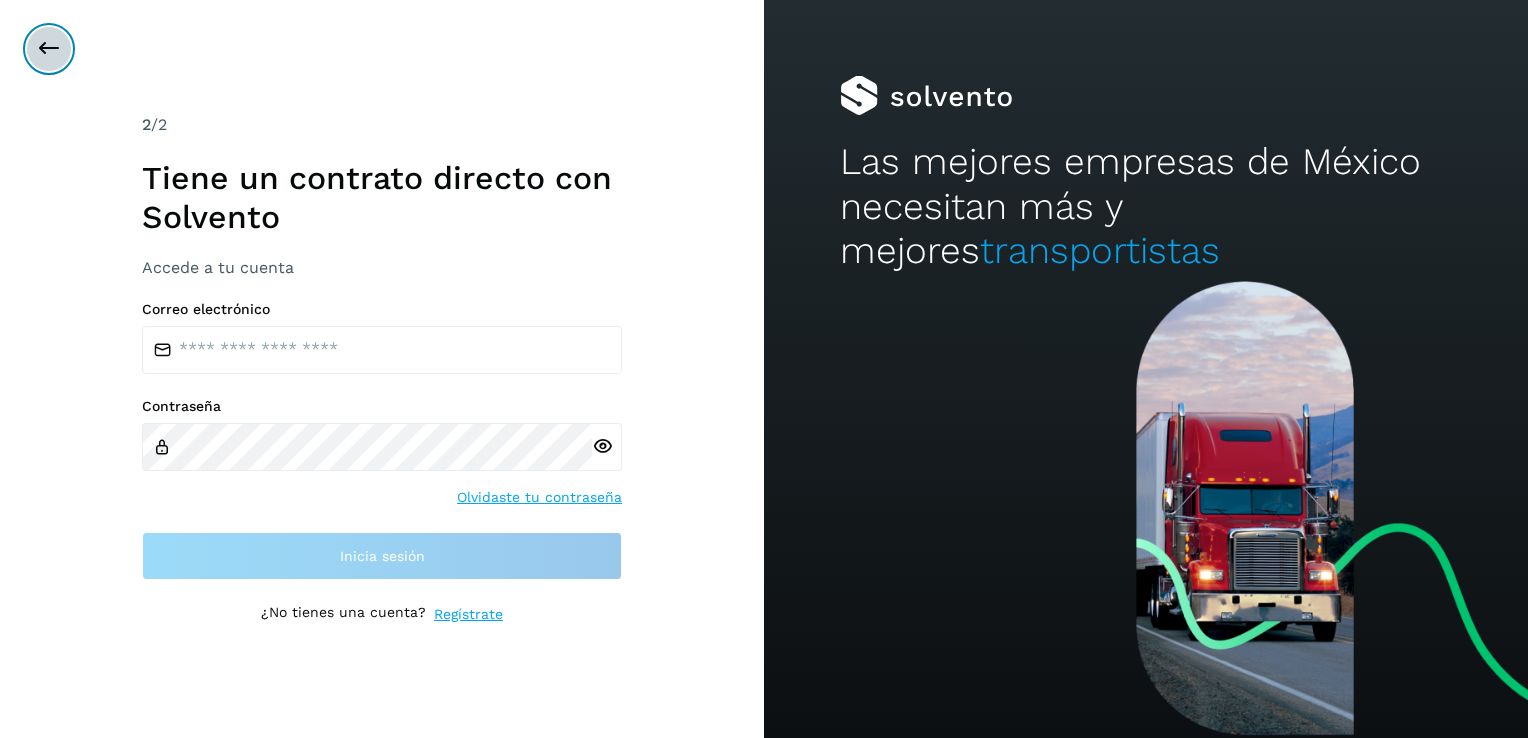 click at bounding box center (49, 49) 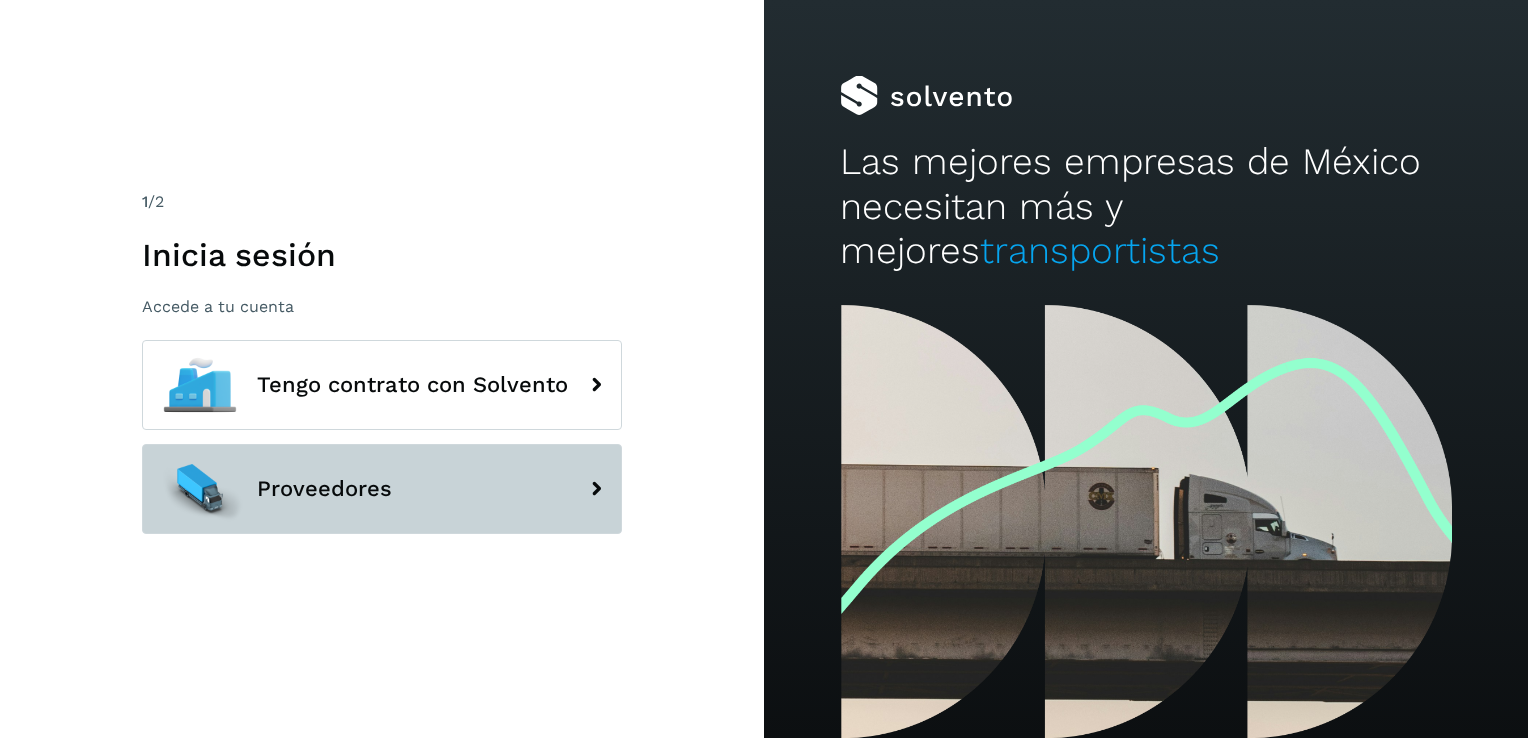 click on "Proveedores" 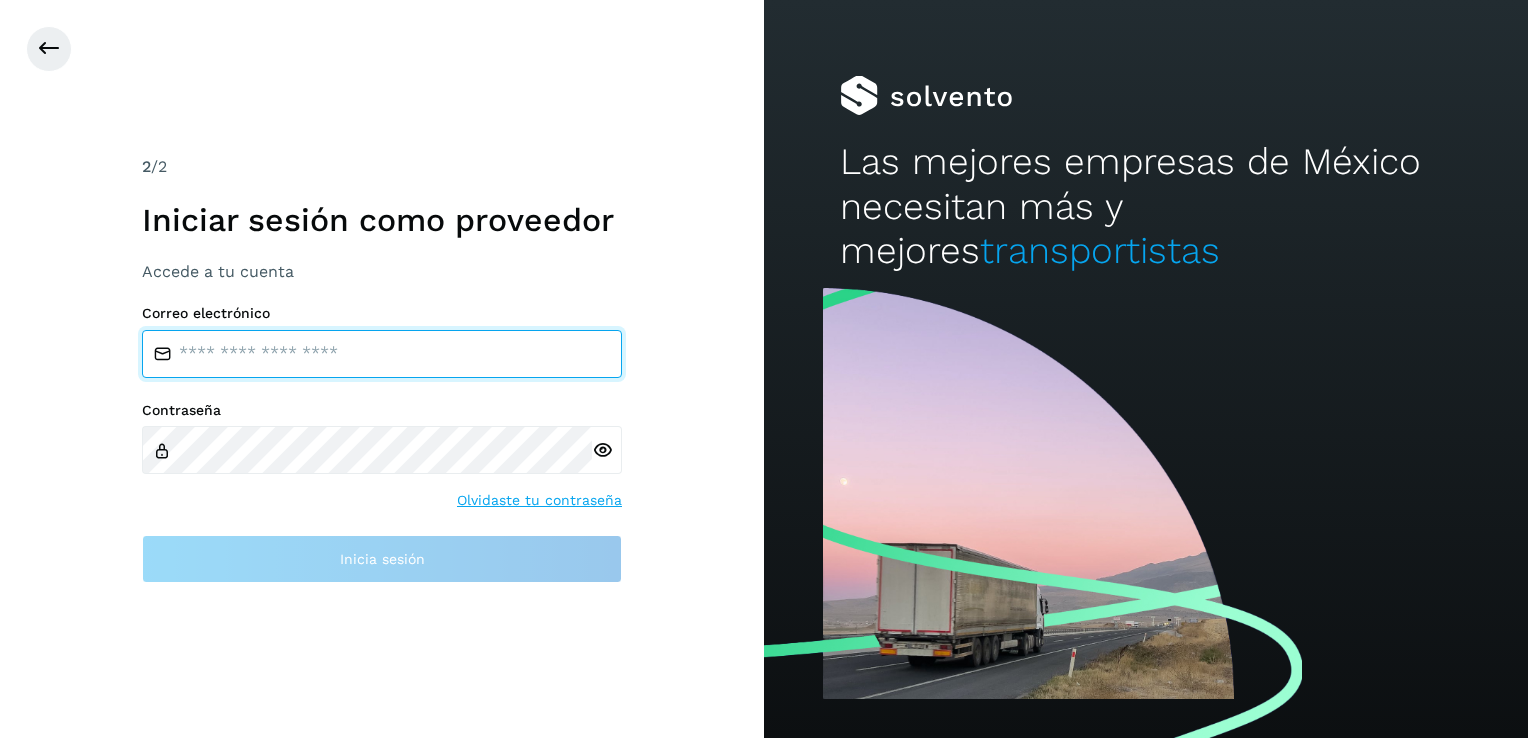 click at bounding box center [382, 354] 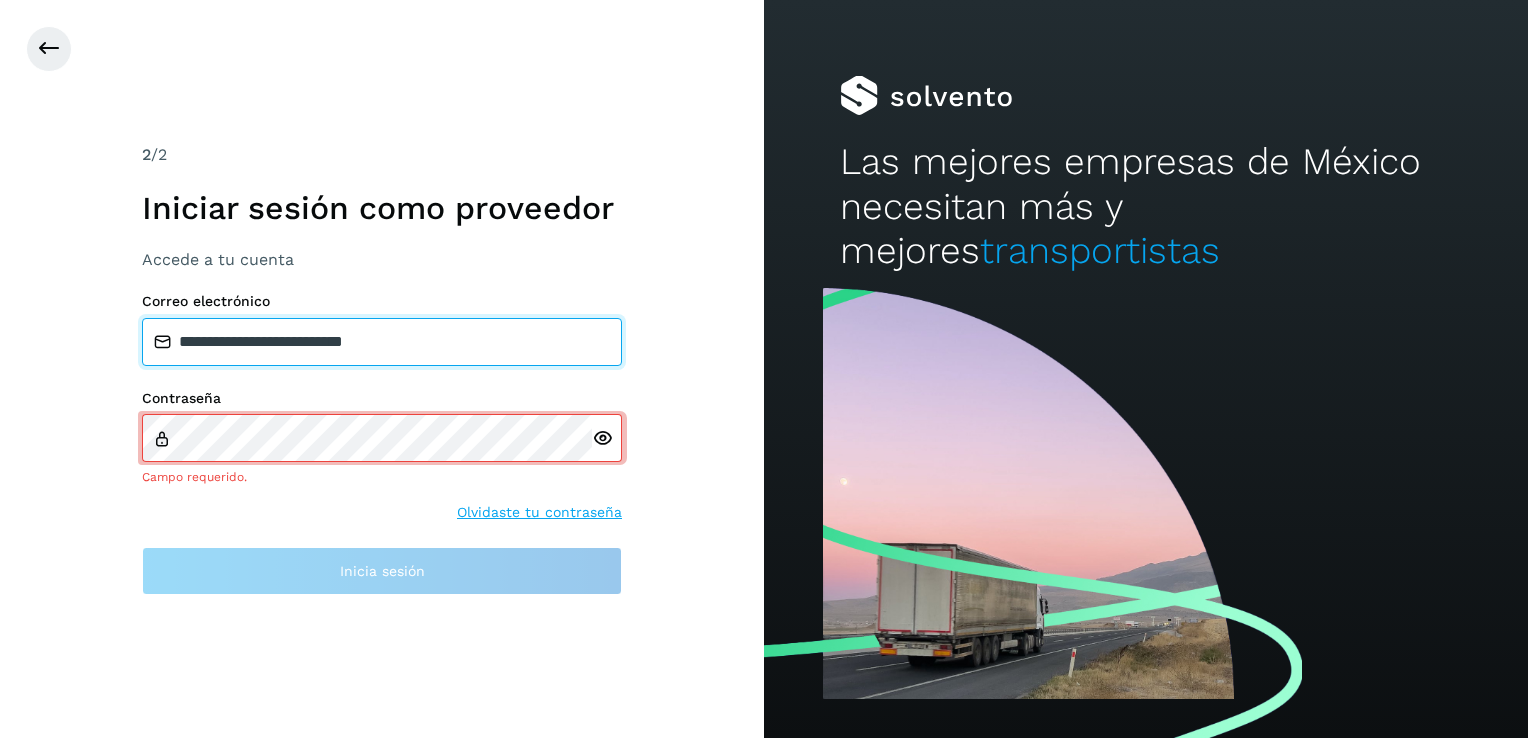 drag, startPoint x: 440, startPoint y: 351, endPoint x: 94, endPoint y: 336, distance: 346.32498 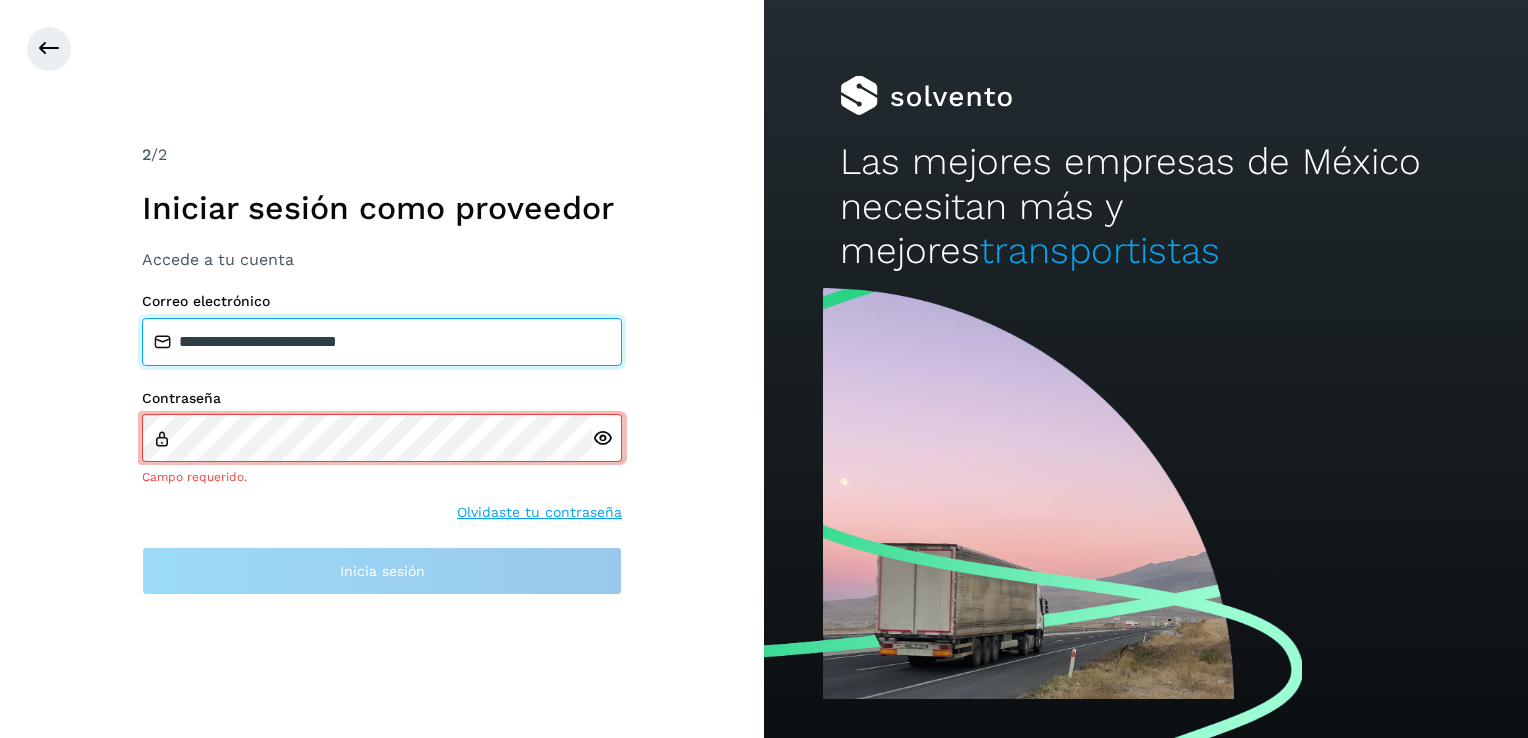type on "**********" 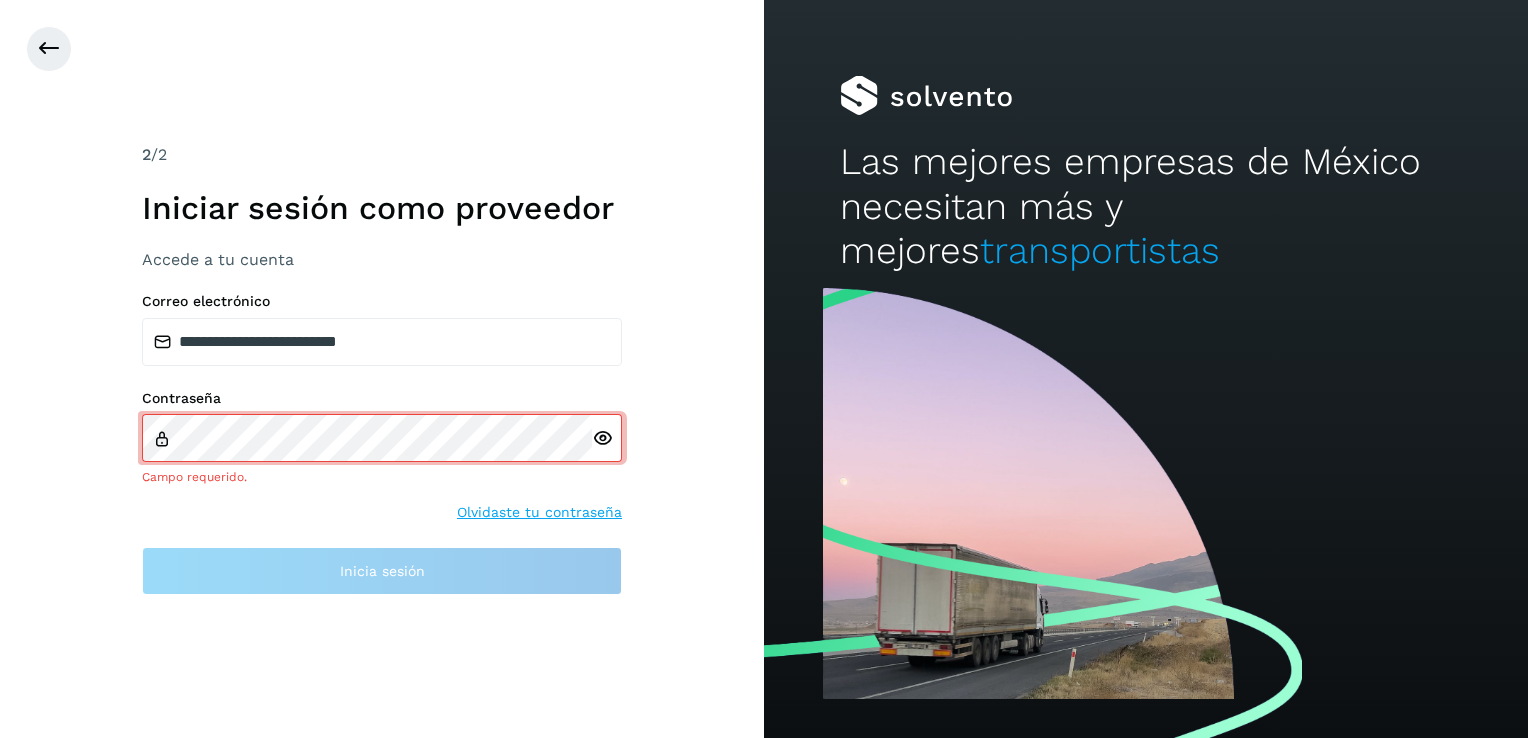 click on "Olvidaste tu contraseña" at bounding box center [539, 512] 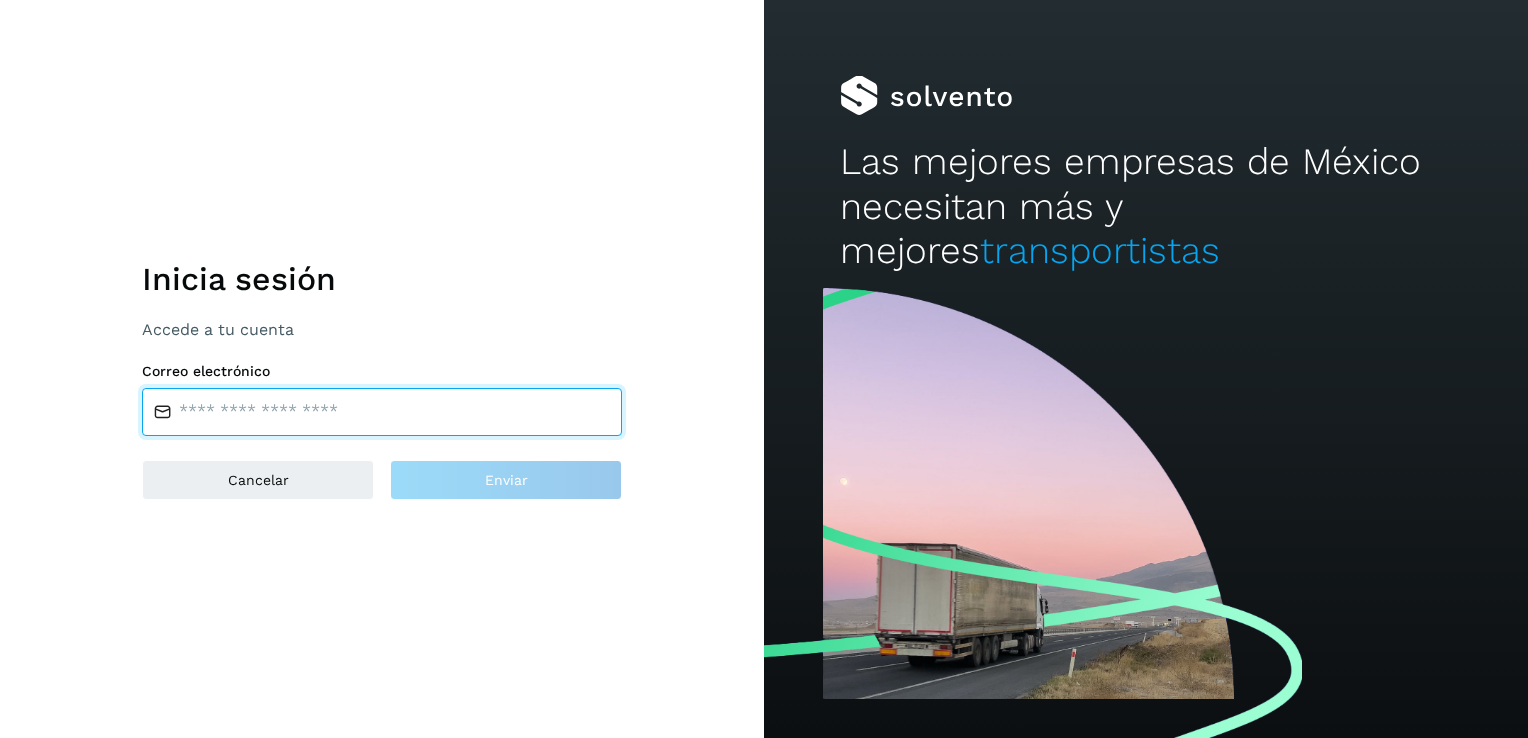 click at bounding box center [382, 412] 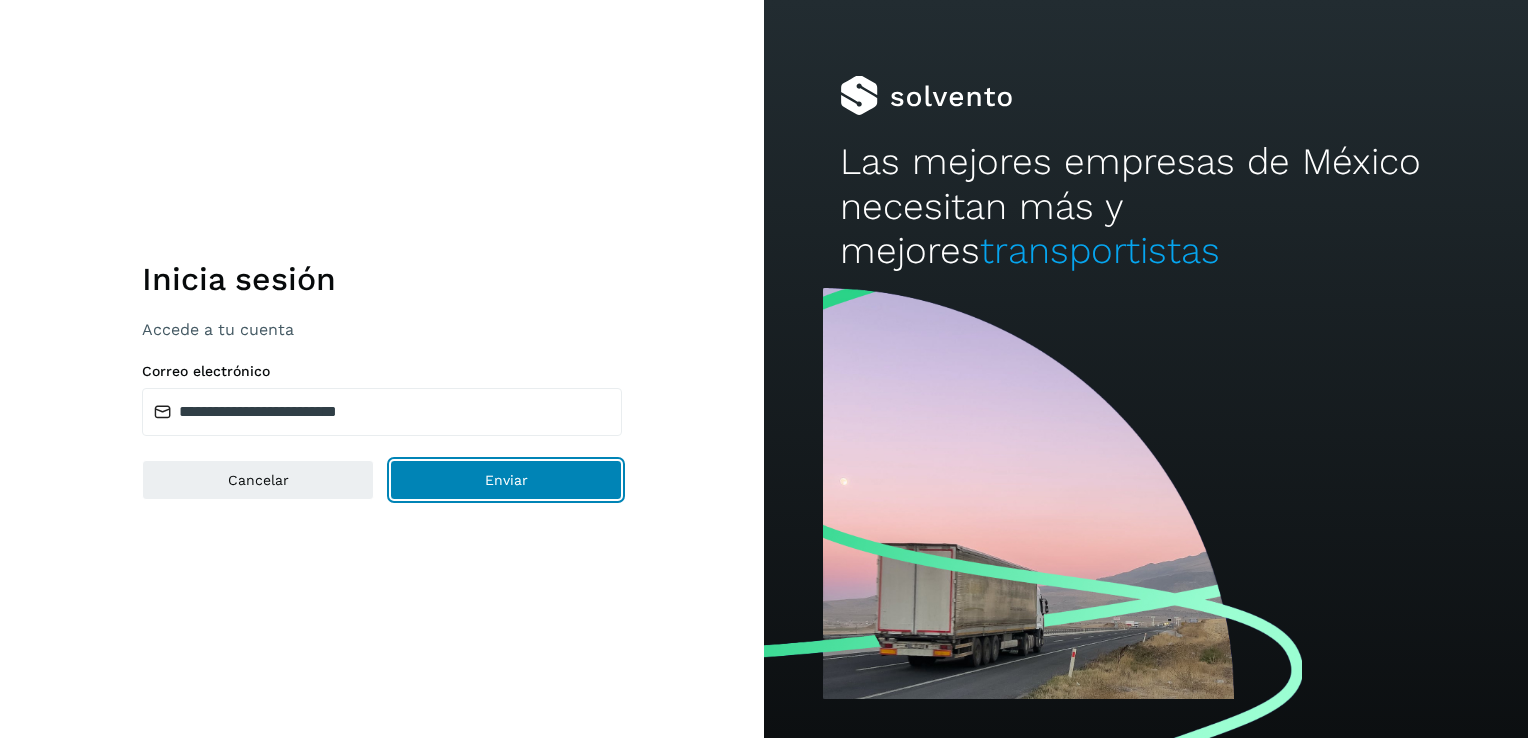 click on "Enviar" at bounding box center (506, 480) 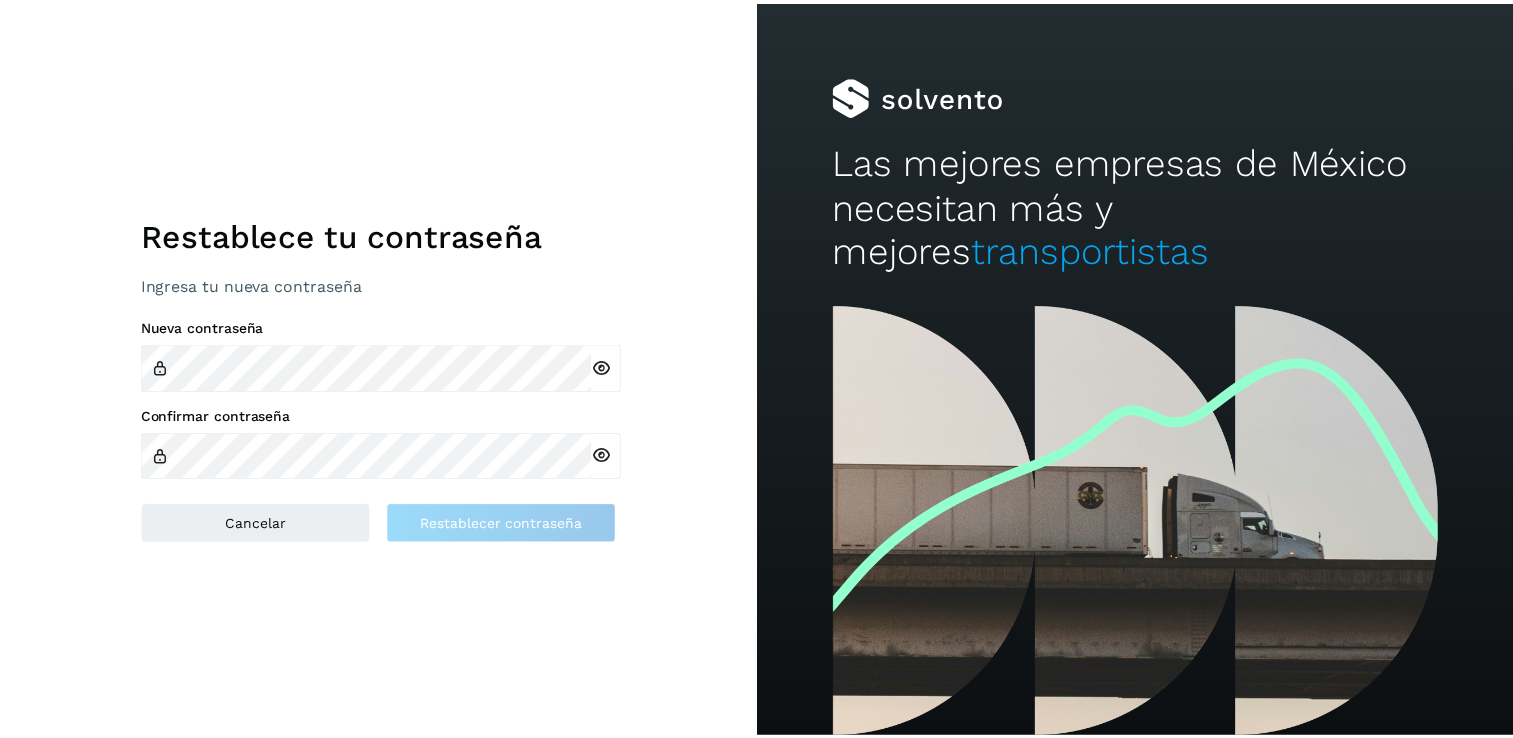 scroll, scrollTop: 0, scrollLeft: 0, axis: both 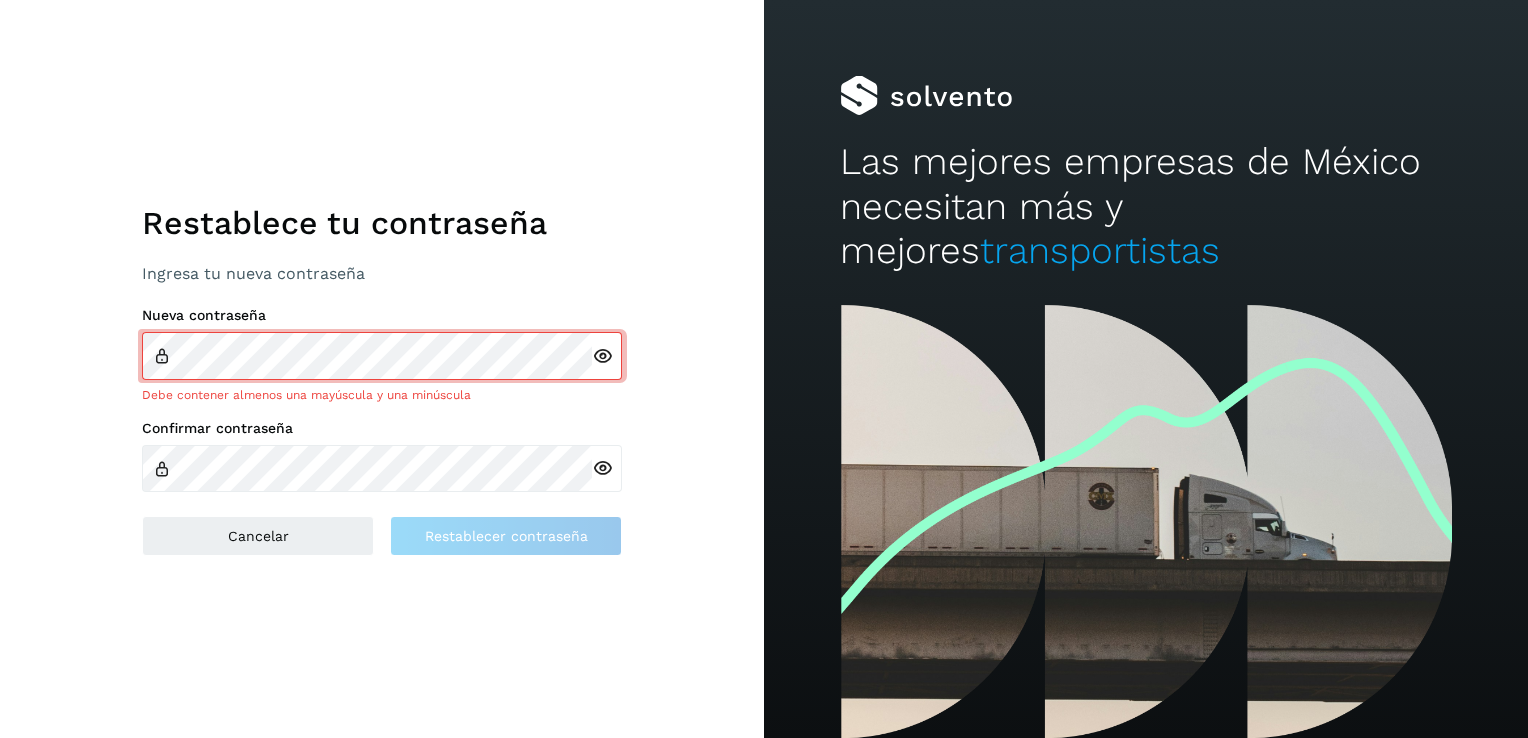 click at bounding box center [602, 356] 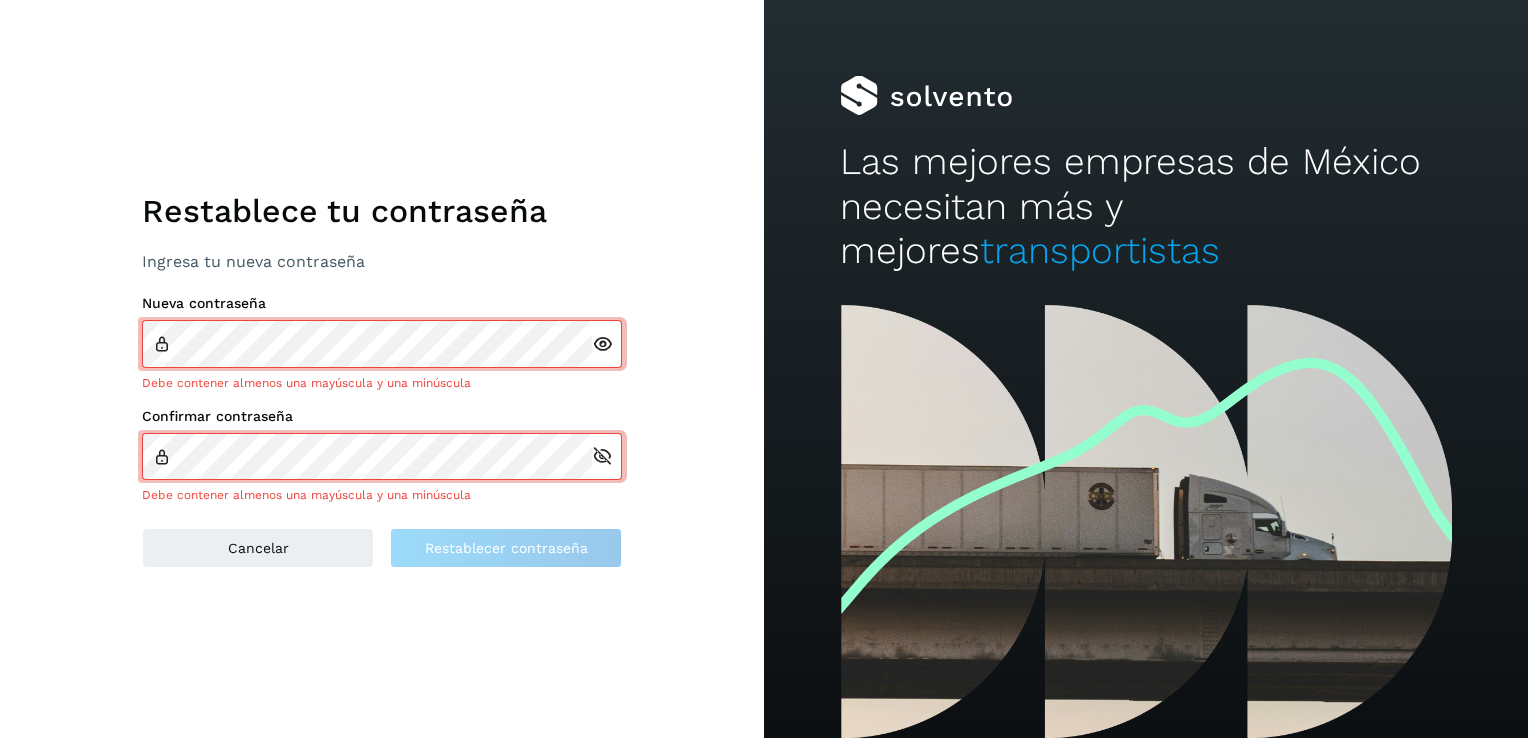 click at bounding box center (602, 344) 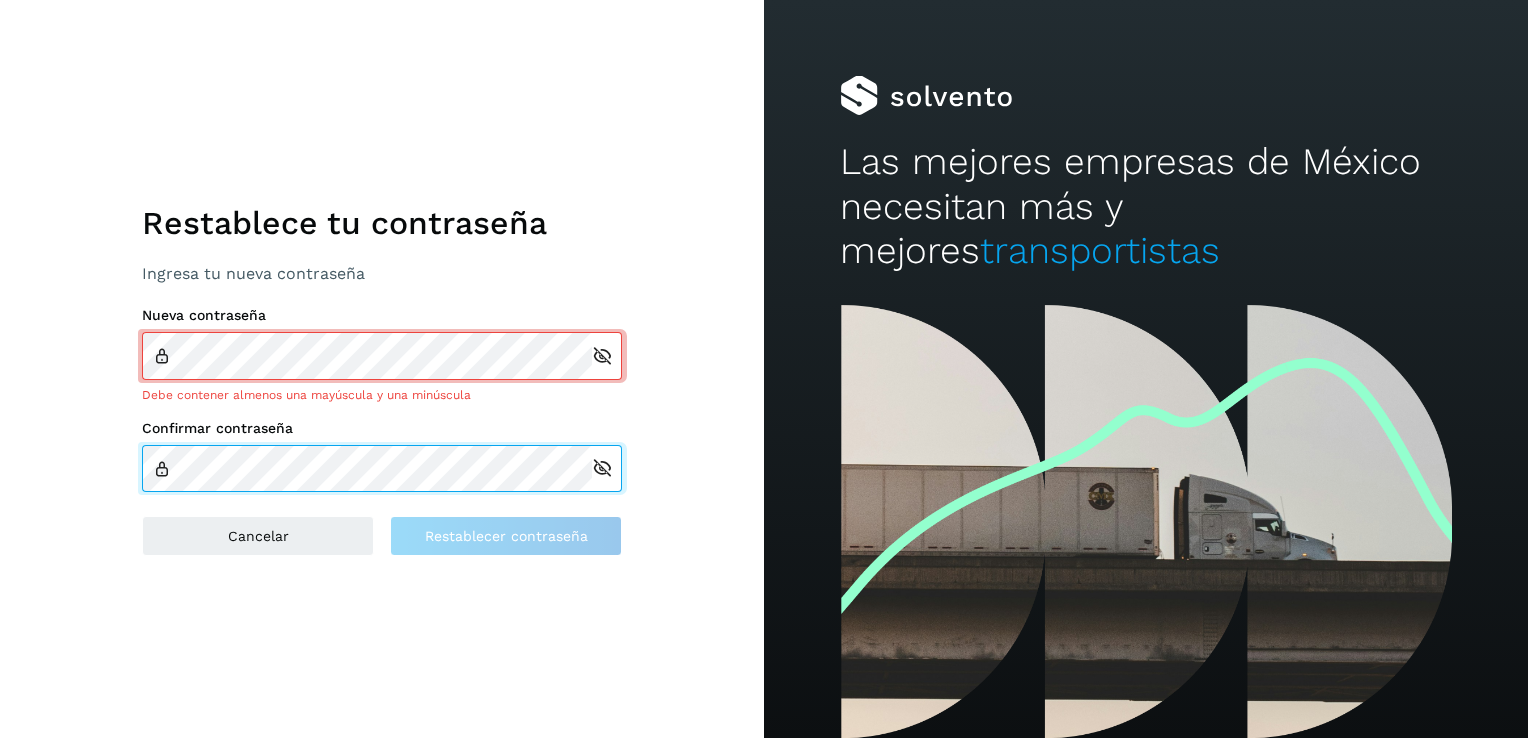 click on "Restablece tu contraseña Ingresa tu nueva contraseña Nueva contraseña  Debe contener almenos una mayúscula y una minúscula Confirmar contraseña  Cancelar Restablecer contraseña" at bounding box center (382, 369) 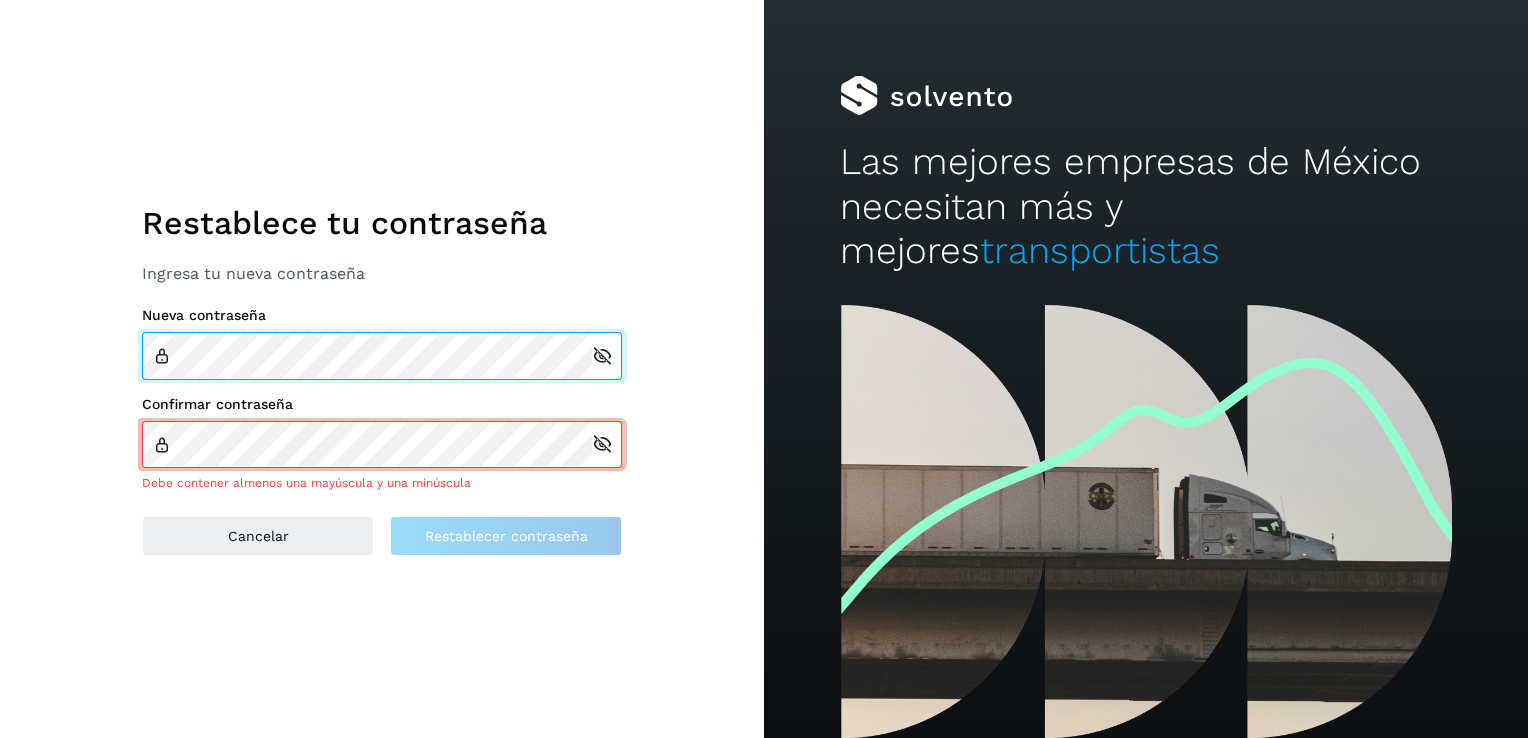 click on "Restablece tu contraseña Ingresa tu nueva contraseña Nueva contraseña  Confirmar contraseña  Debe contener almenos una mayúscula y una minúscula Cancelar Restablecer contraseña" at bounding box center (382, 369) 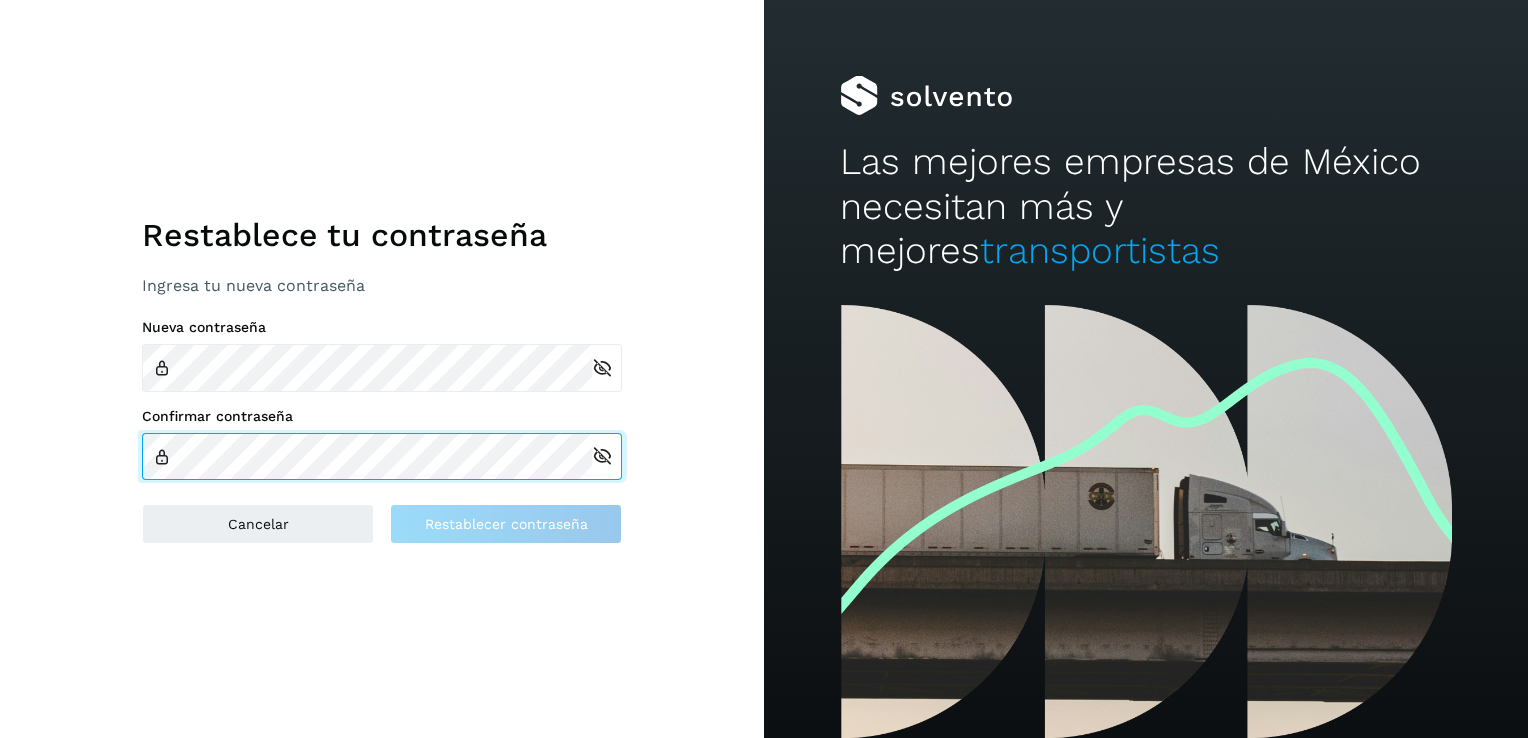 click on "Restablece tu contraseña Ingresa tu nueva contraseña Nueva contraseña  Confirmar contraseña  Cancelar Restablecer contraseña" at bounding box center (382, 369) 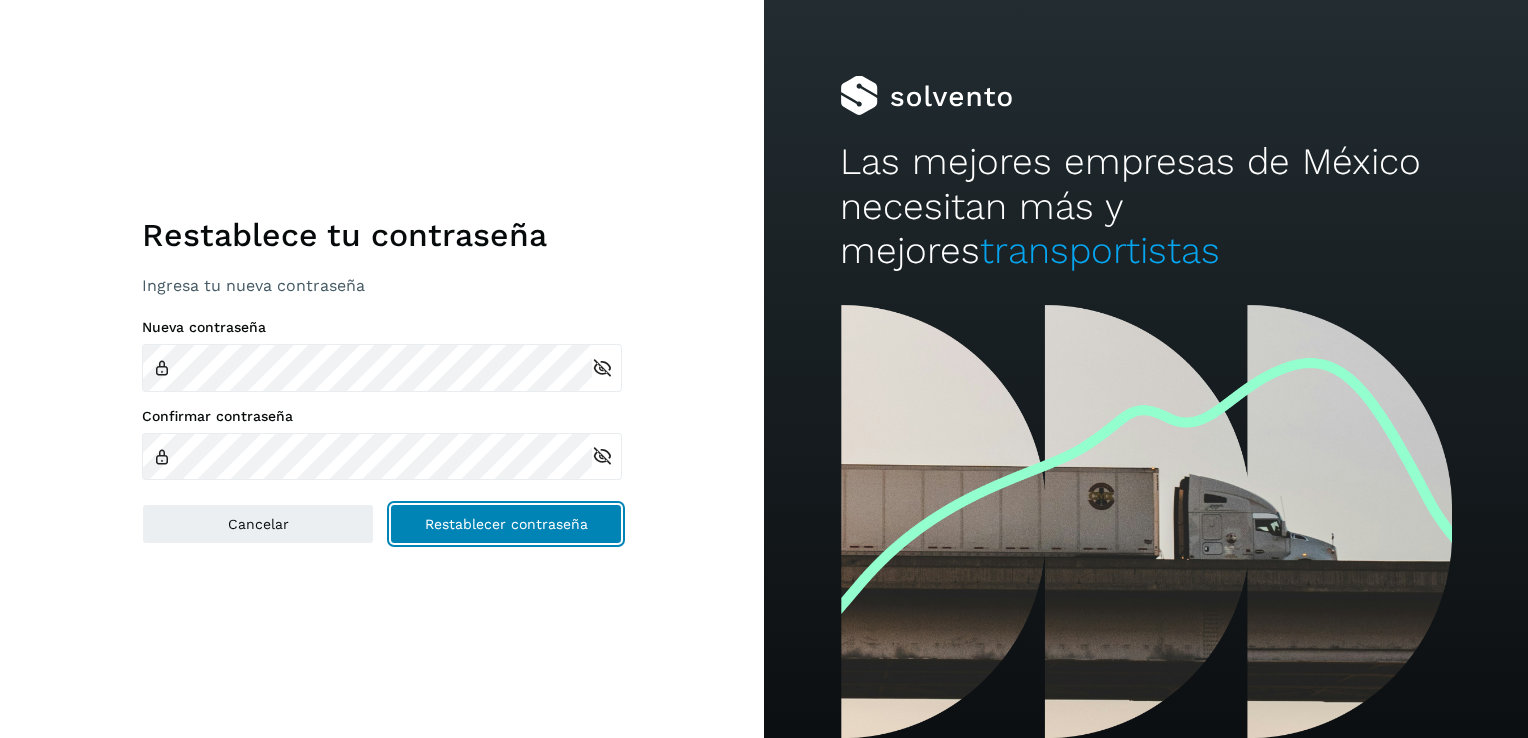 click on "Restablecer contraseña" 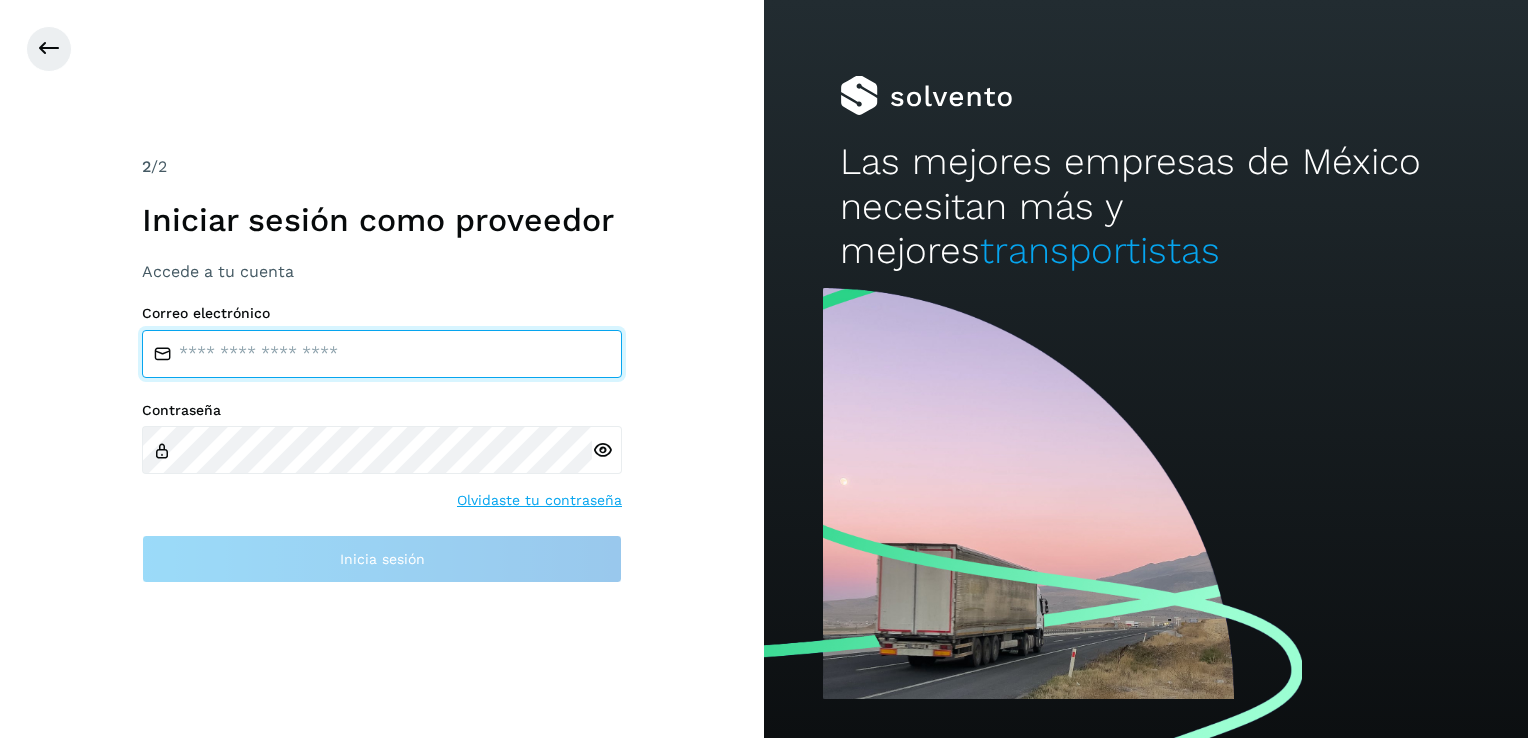 click at bounding box center (382, 354) 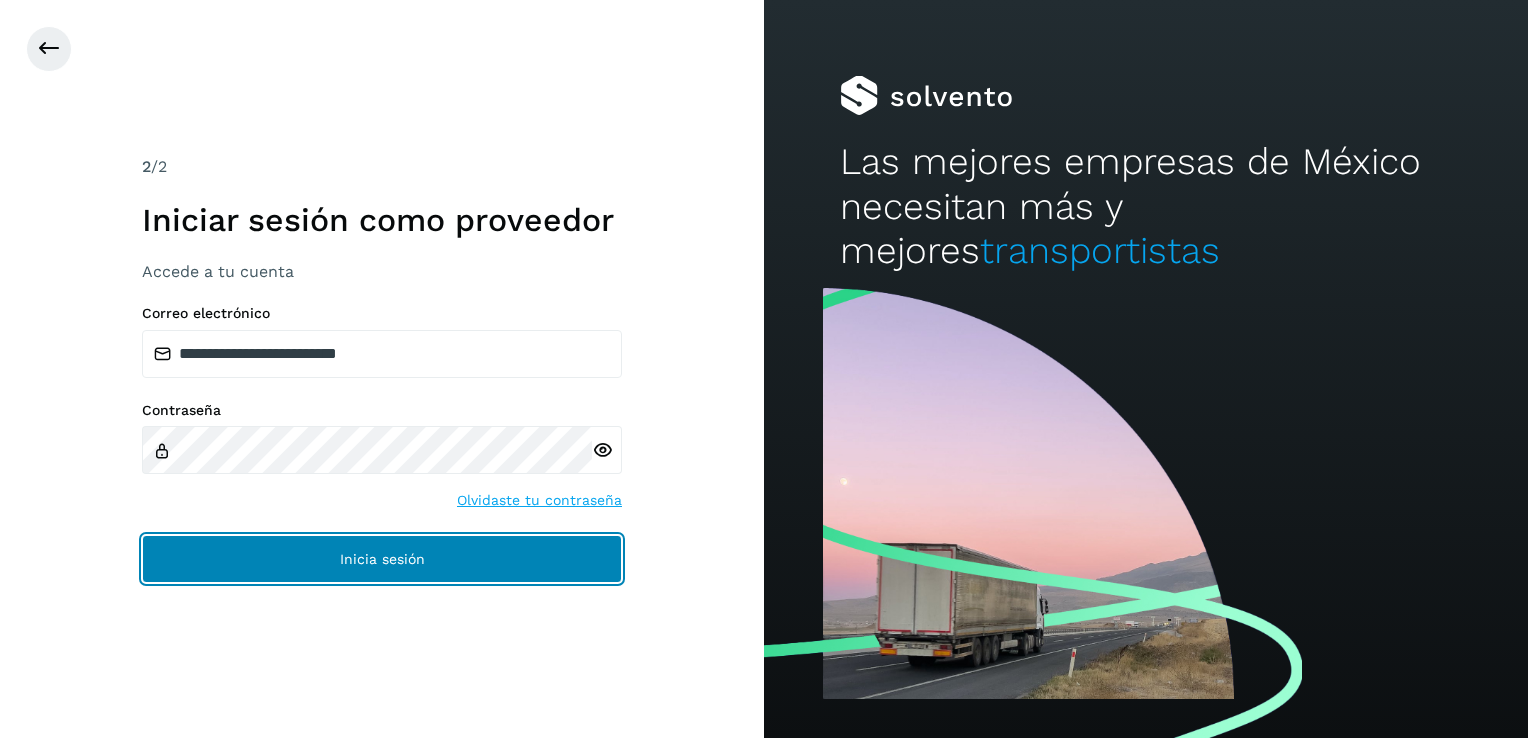 click on "Inicia sesión" at bounding box center [382, 559] 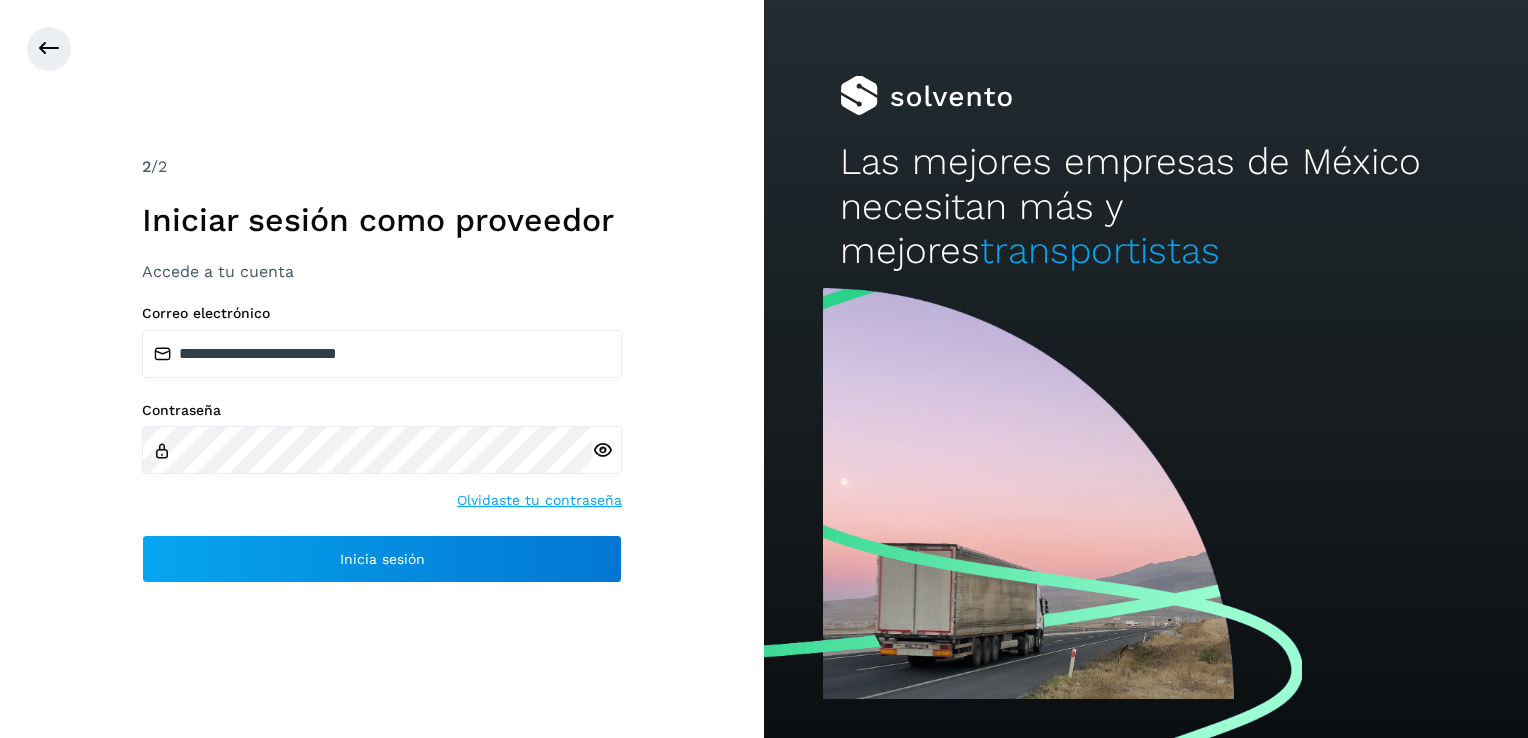 click at bounding box center (602, 450) 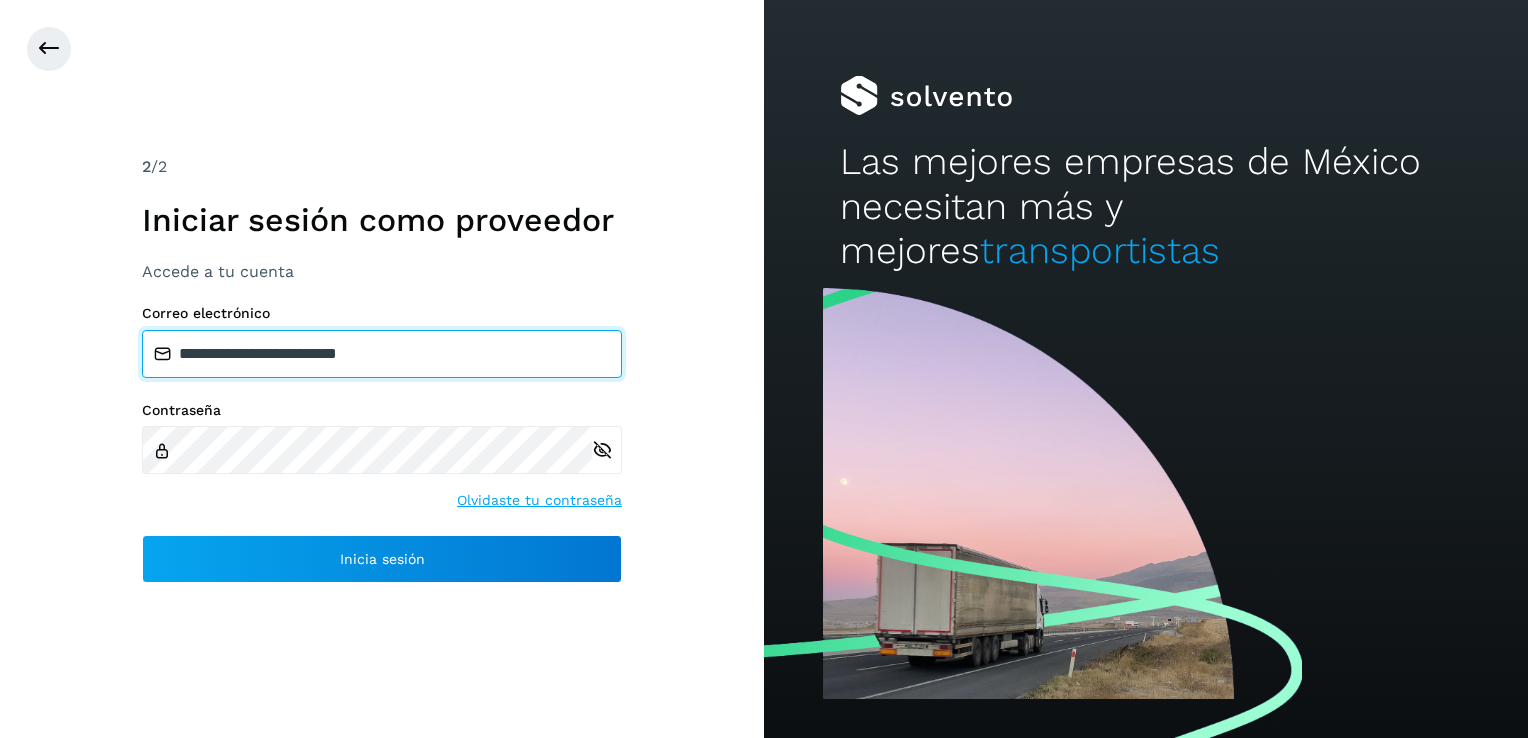 click on "**********" at bounding box center [382, 354] 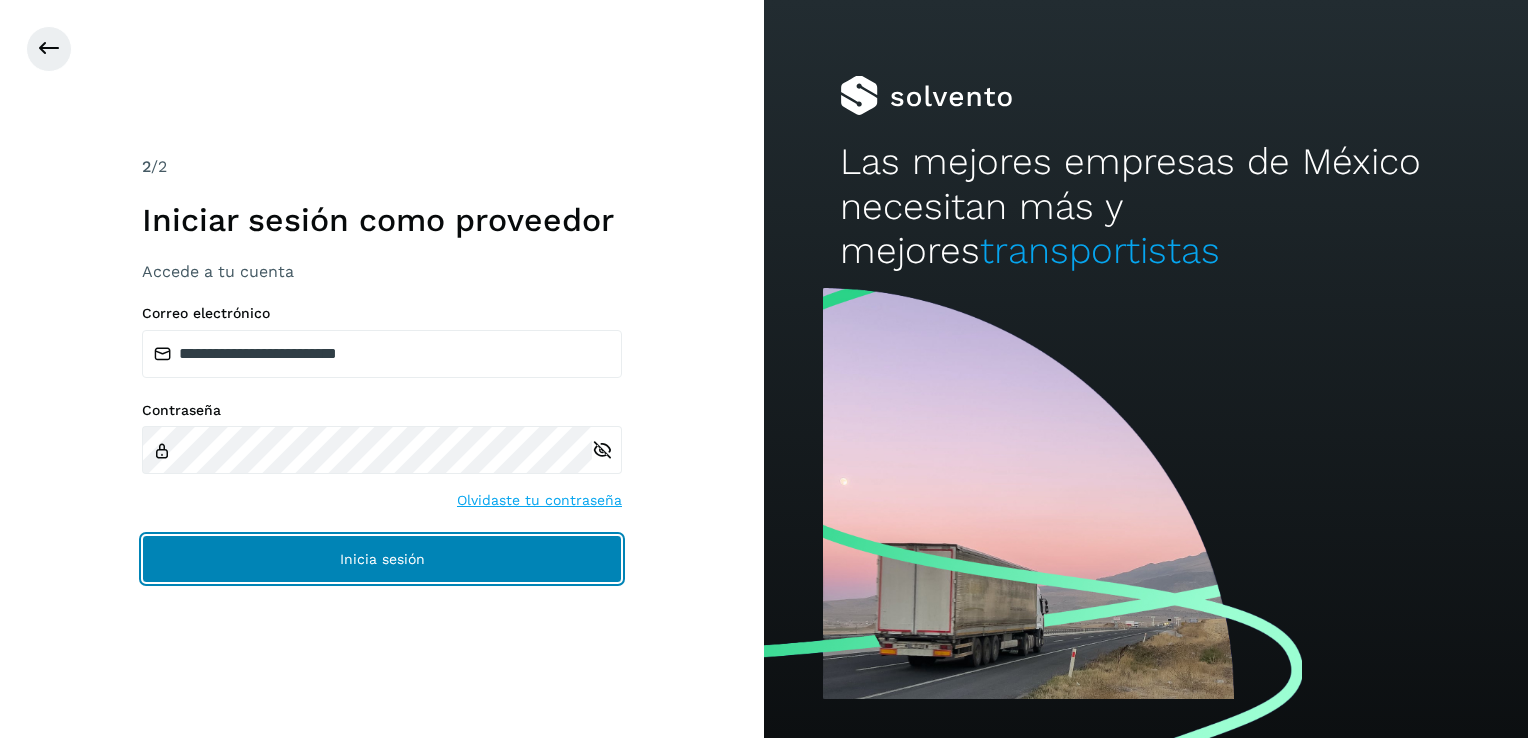 click on "Inicia sesión" at bounding box center (382, 559) 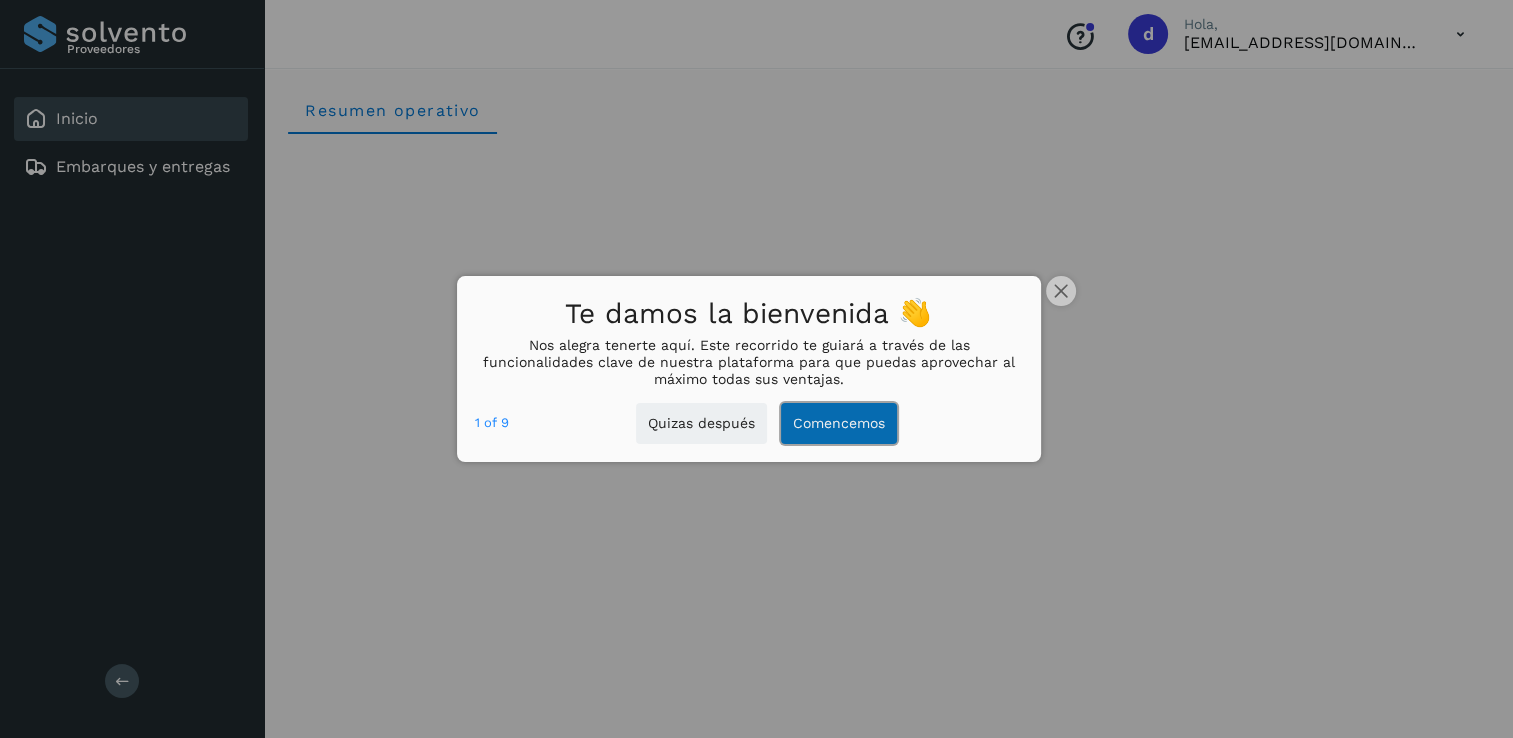 click on "Comencemos" at bounding box center (839, 423) 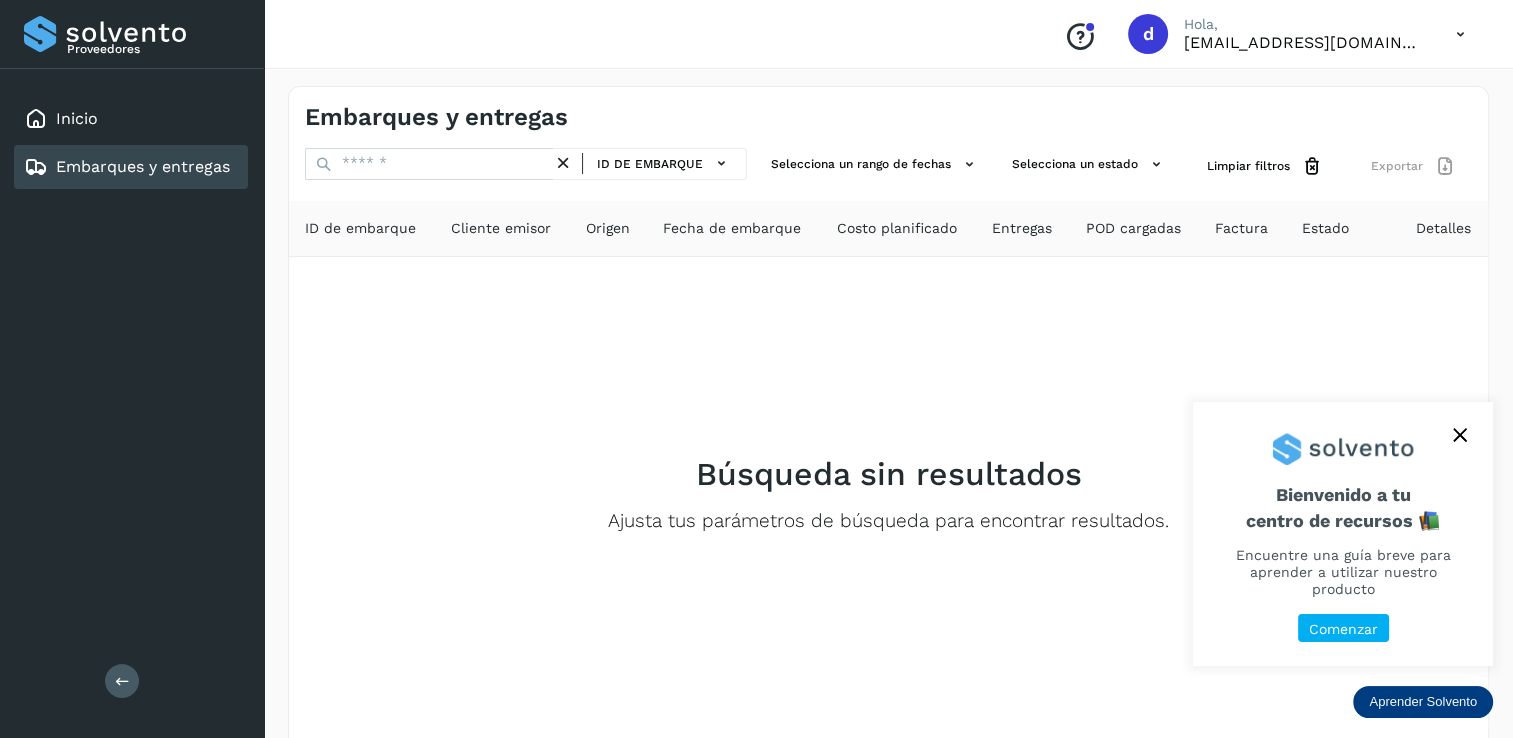 click on "Comenzar" at bounding box center [1343, 629] 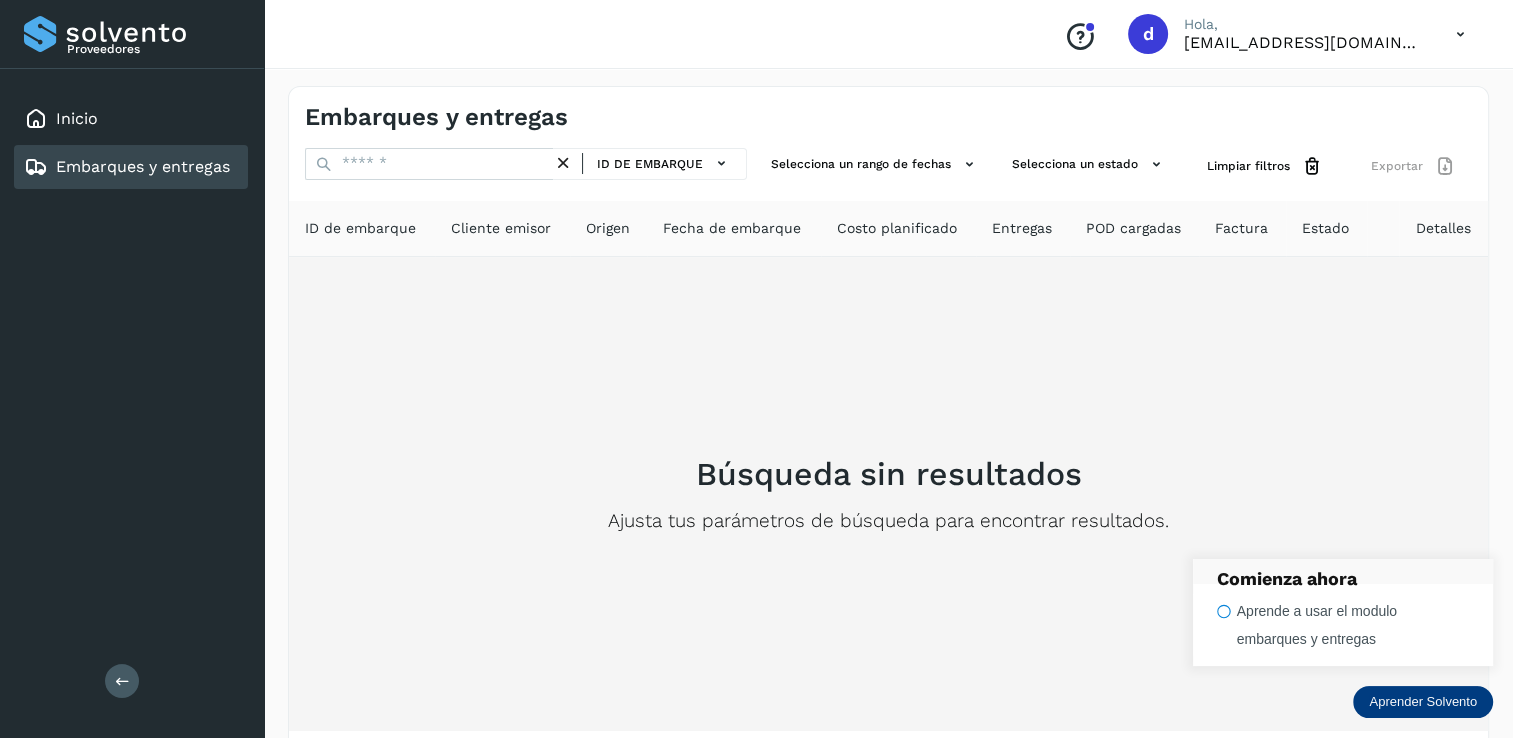 click on "Búsqueda sin resultados Ajusta tus parámetros de búsqueda para encontrar resultados." at bounding box center (888, 494) 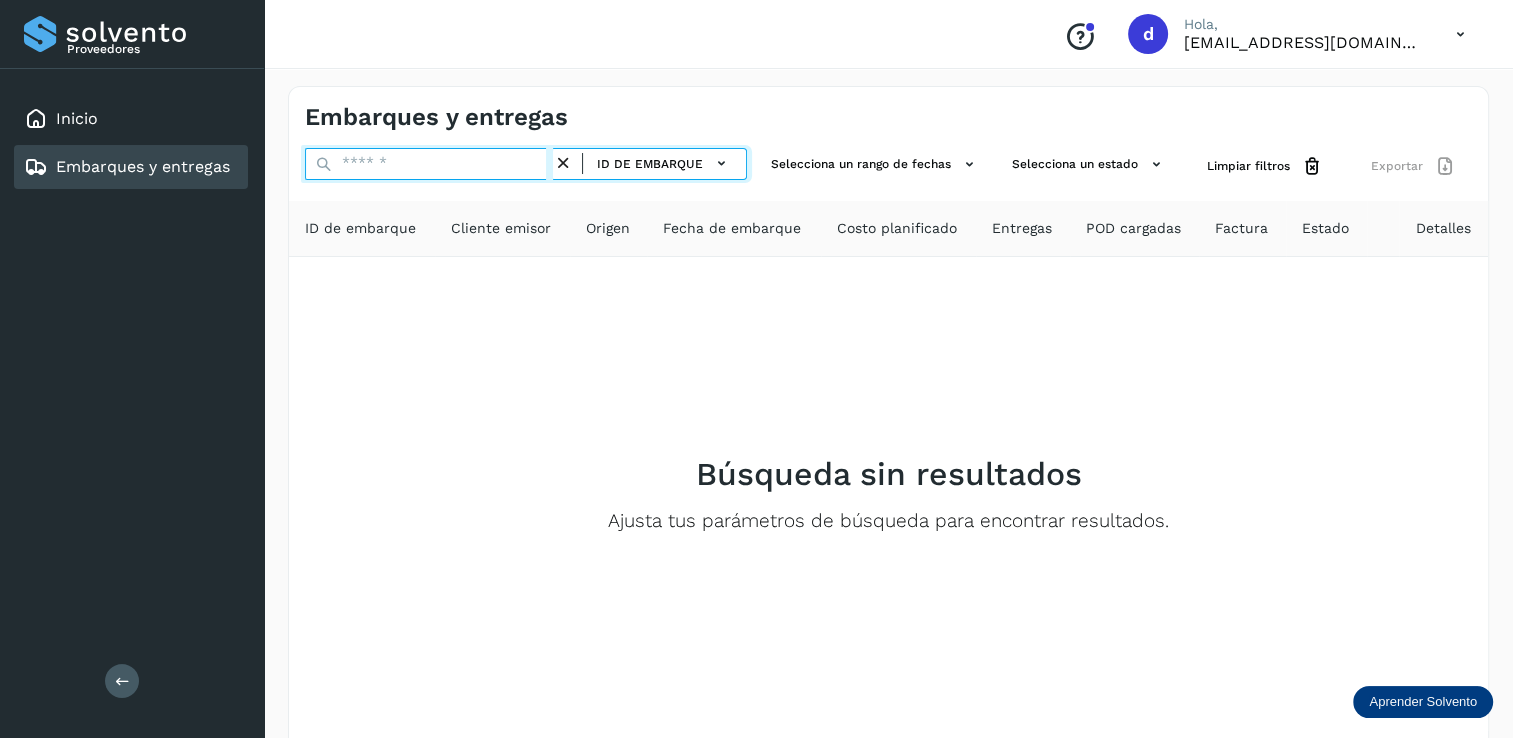 click at bounding box center (429, 164) 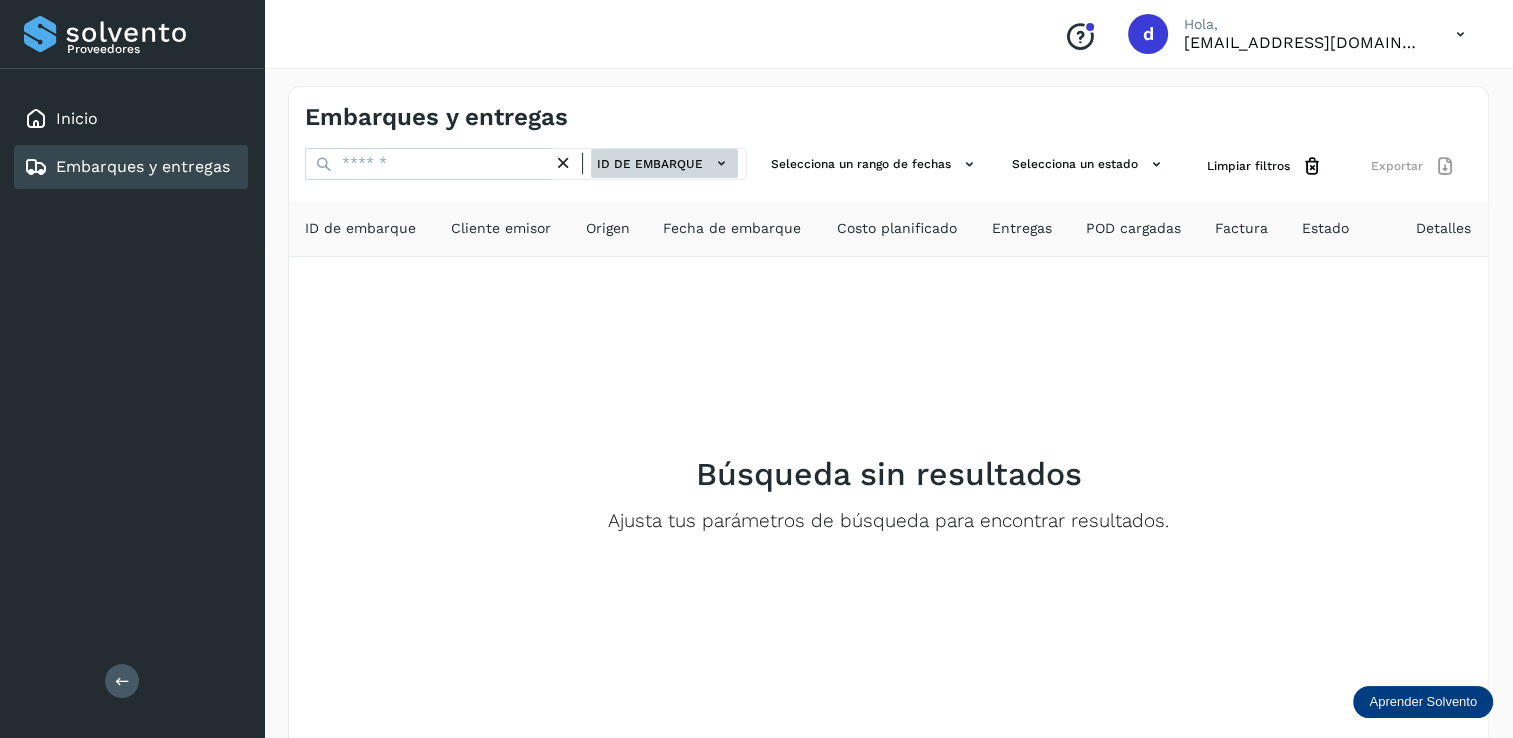 click on "ID de embarque" 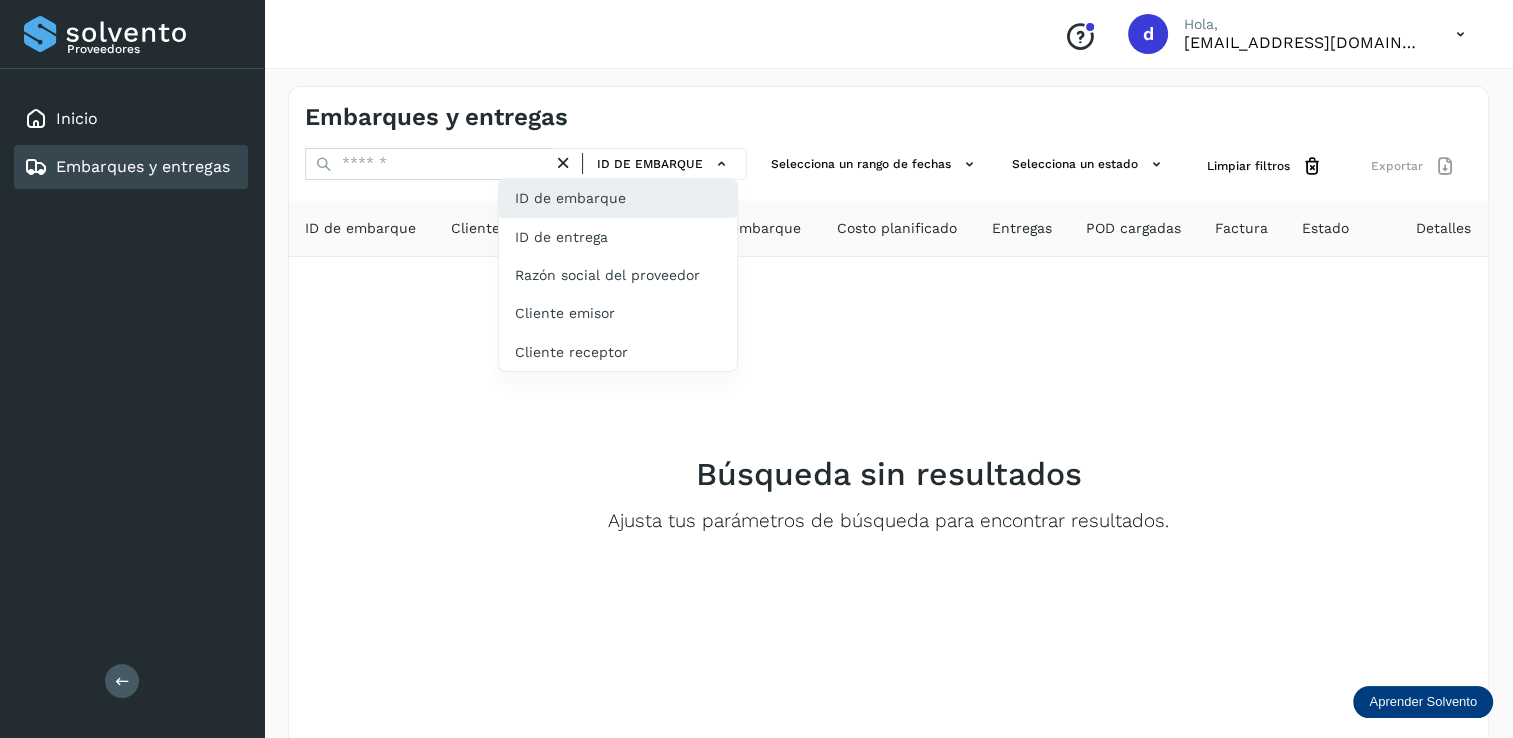 click on "ID de embarque" 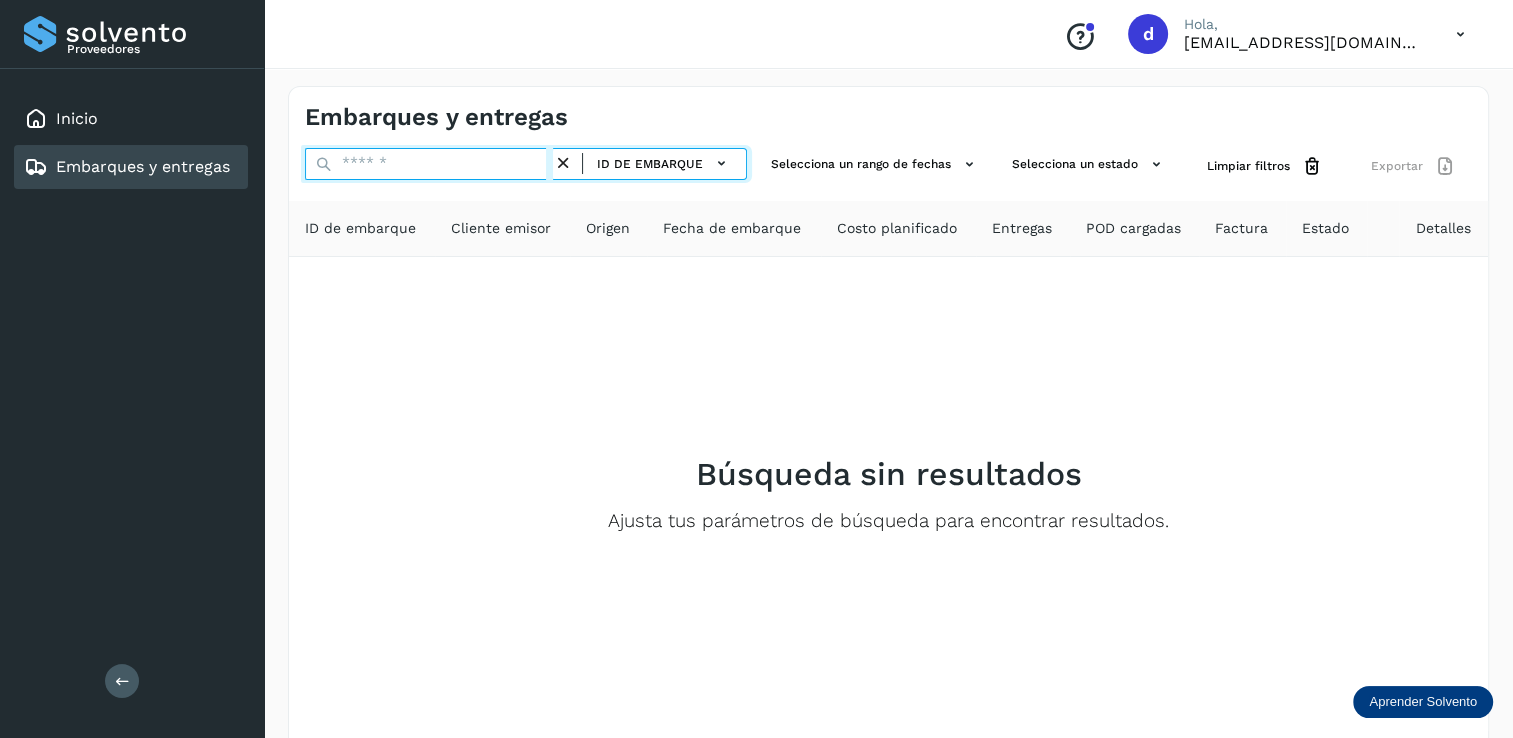 click at bounding box center [429, 164] 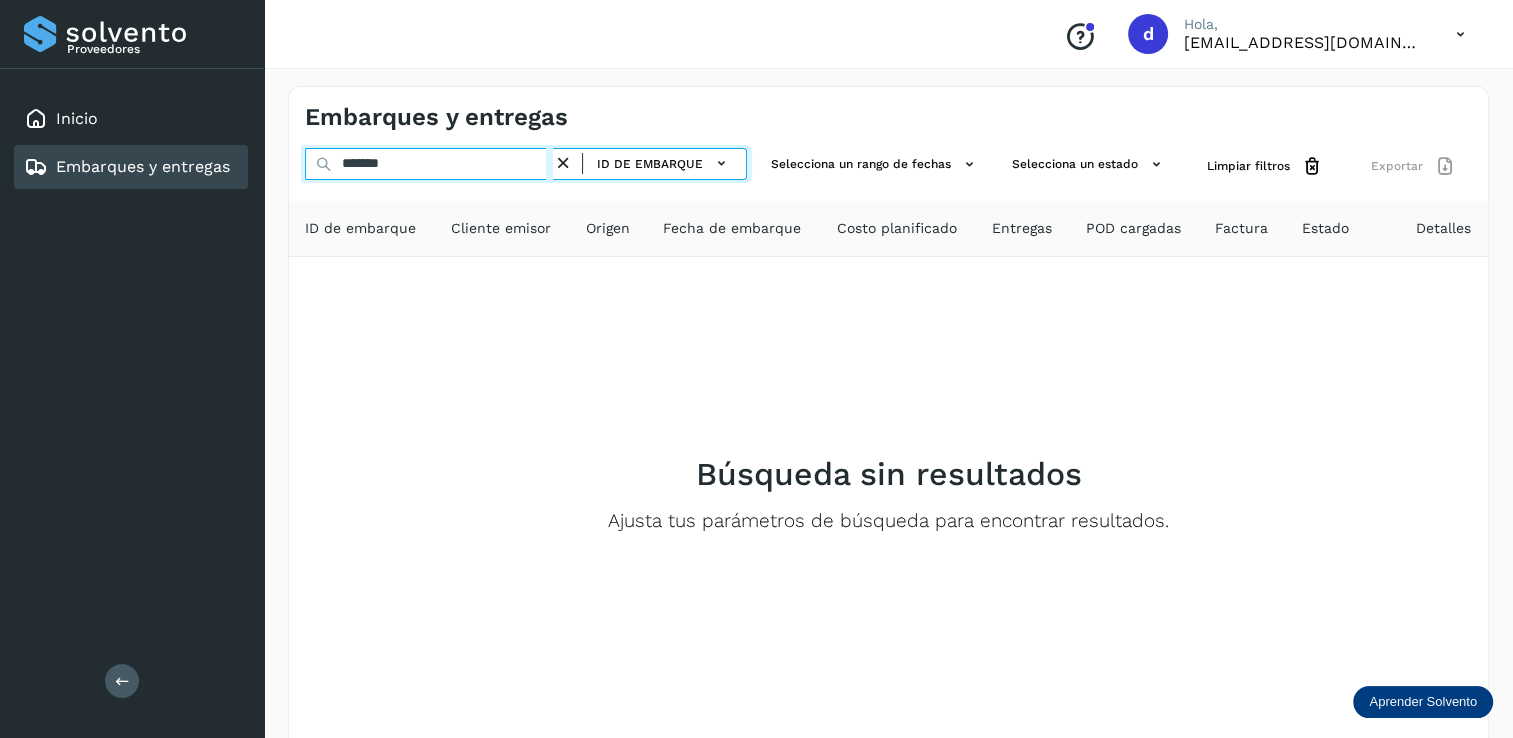 type on "*******" 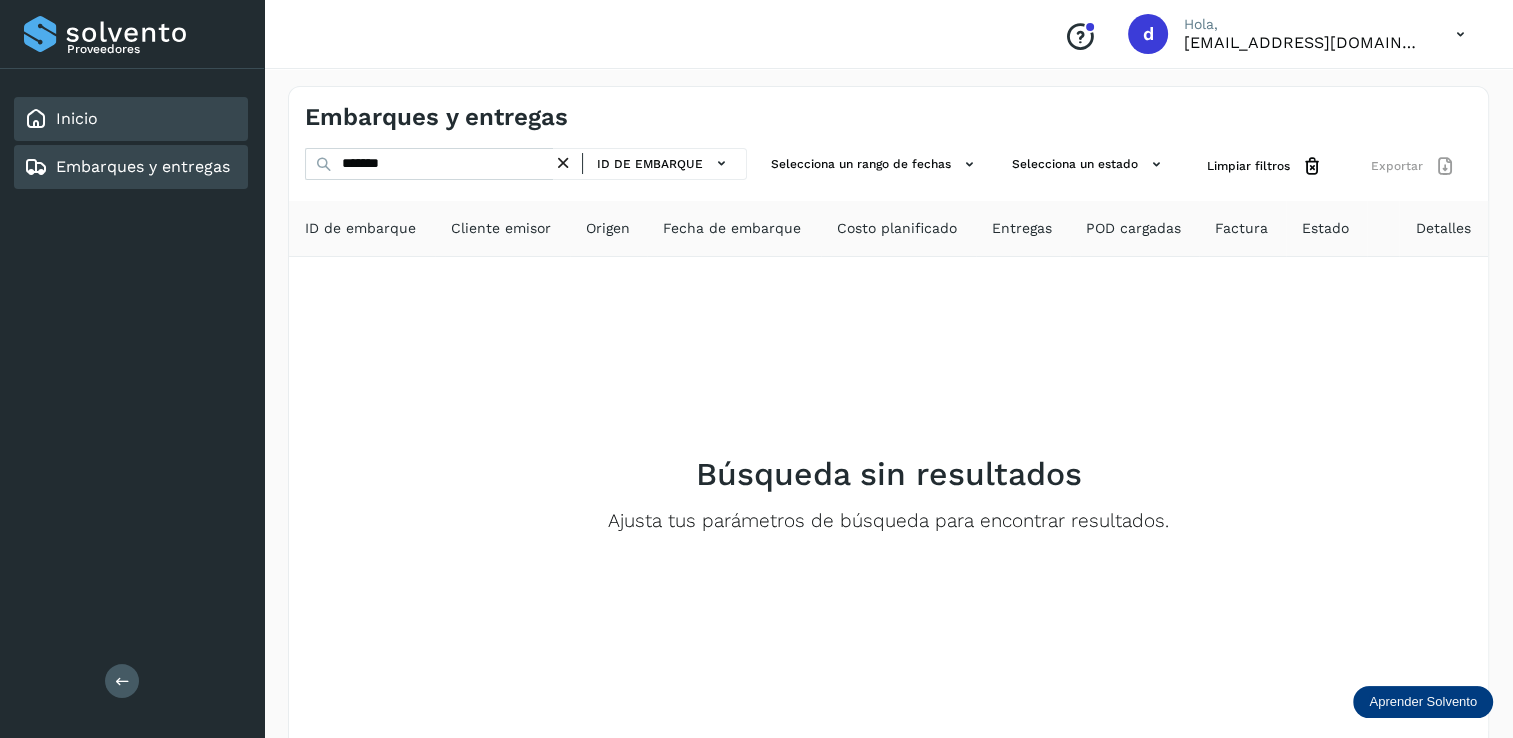 click on "Inicio" 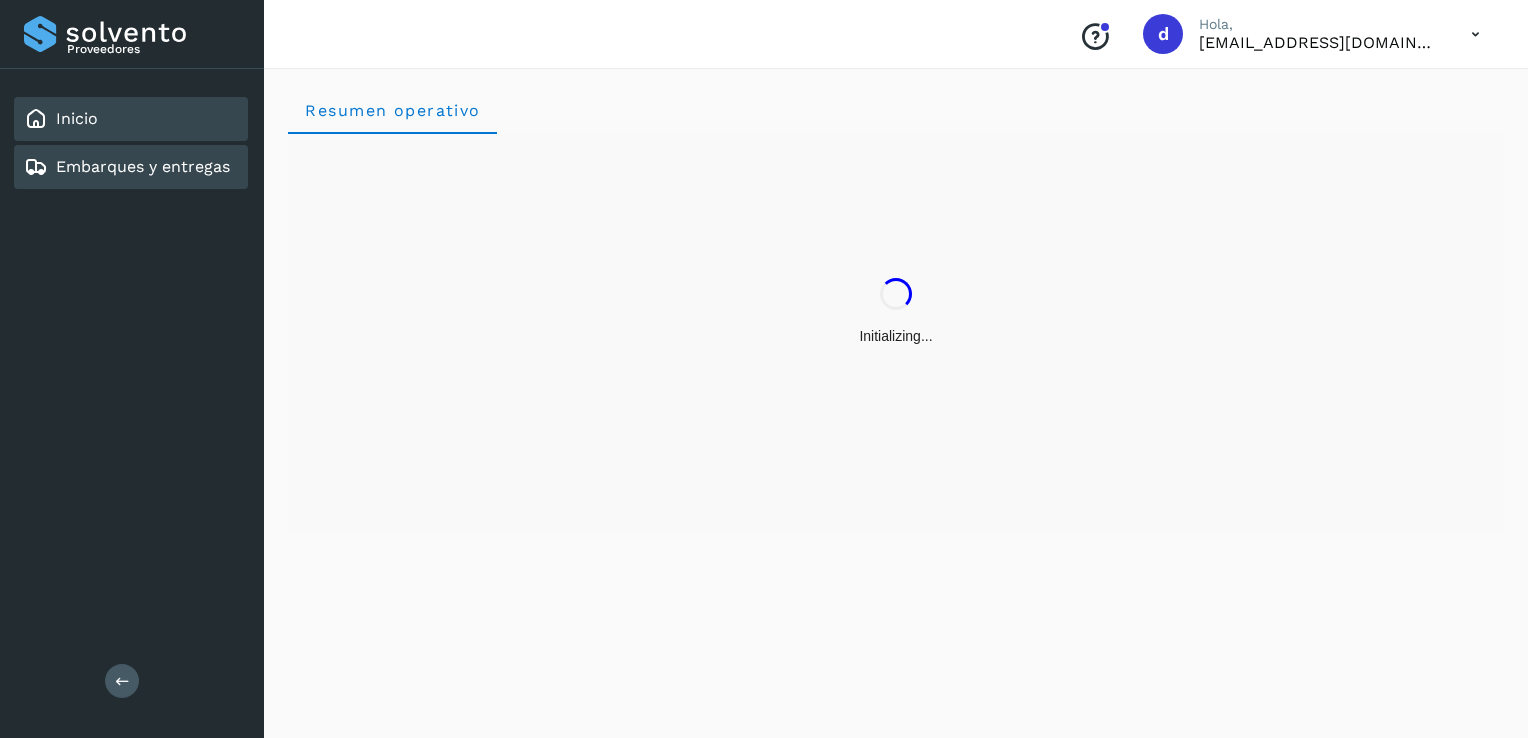 click on "Embarques y entregas" at bounding box center [143, 166] 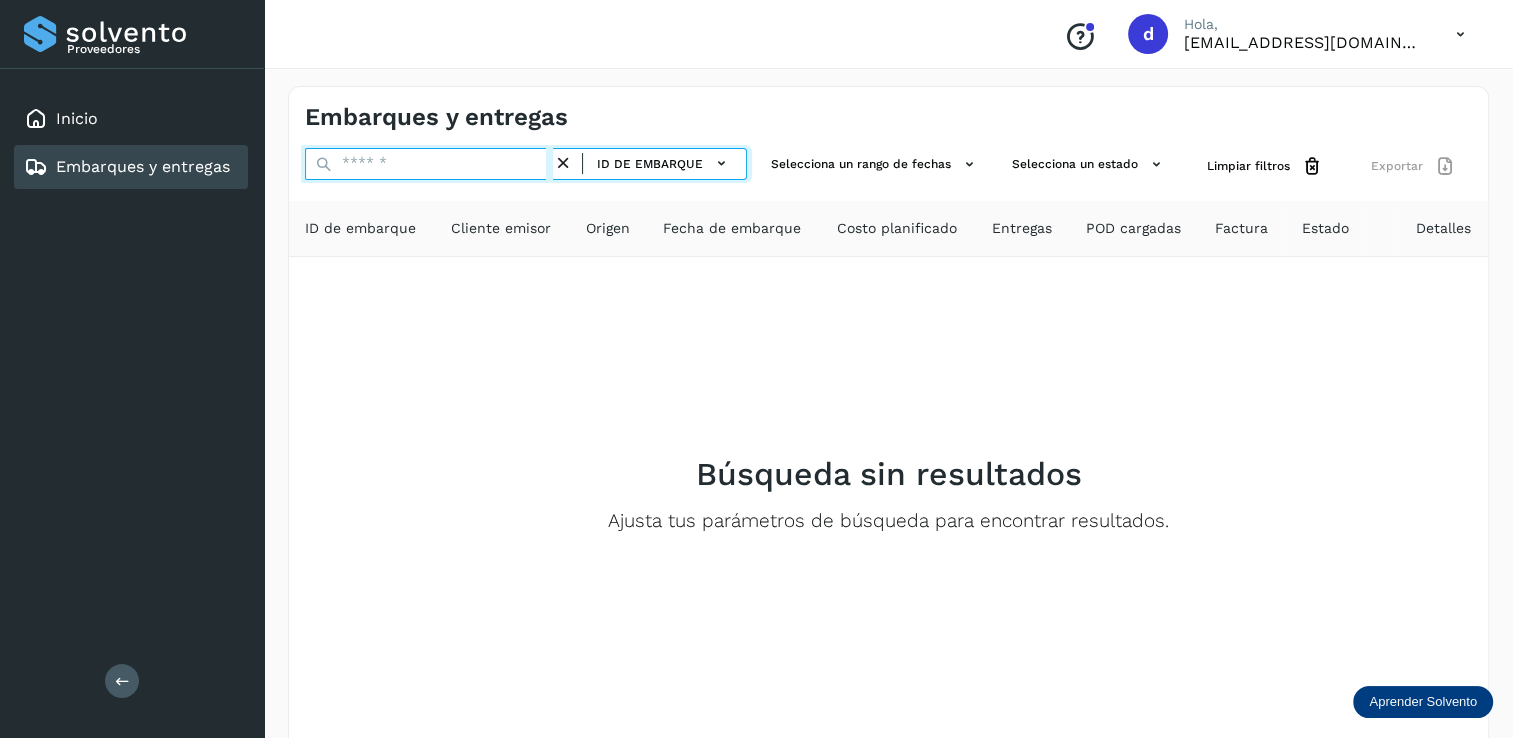 click at bounding box center [429, 164] 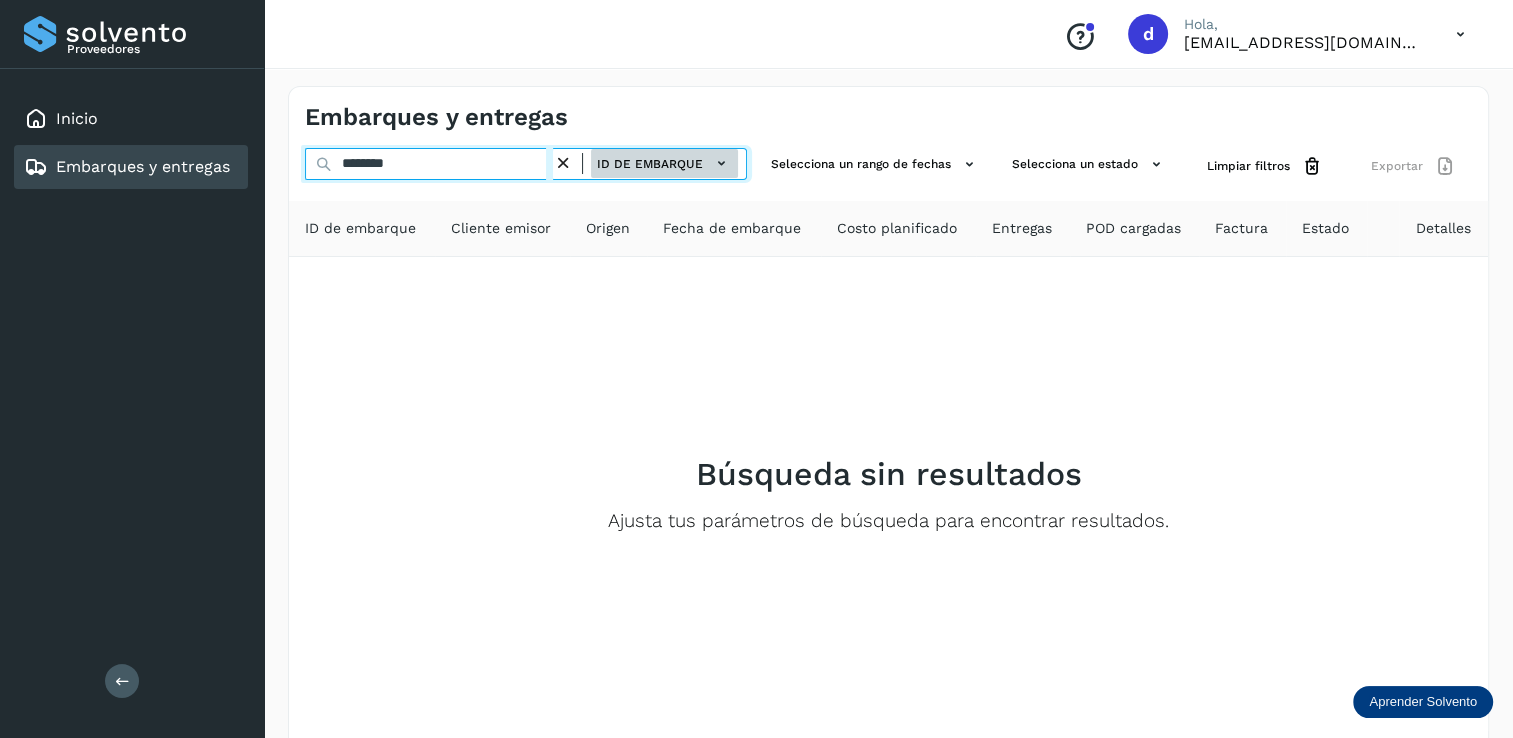 type on "********" 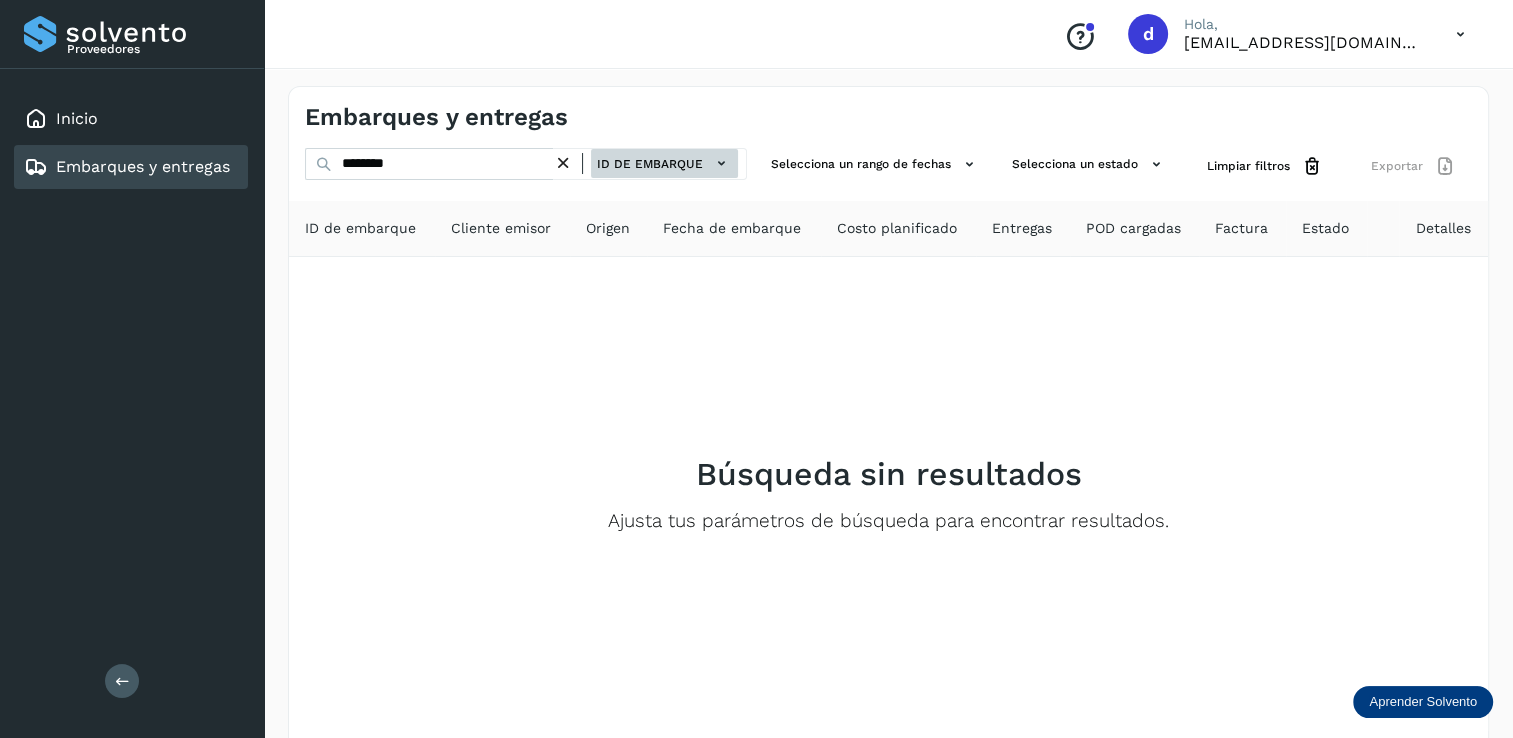 click on "ID de embarque" at bounding box center (664, 163) 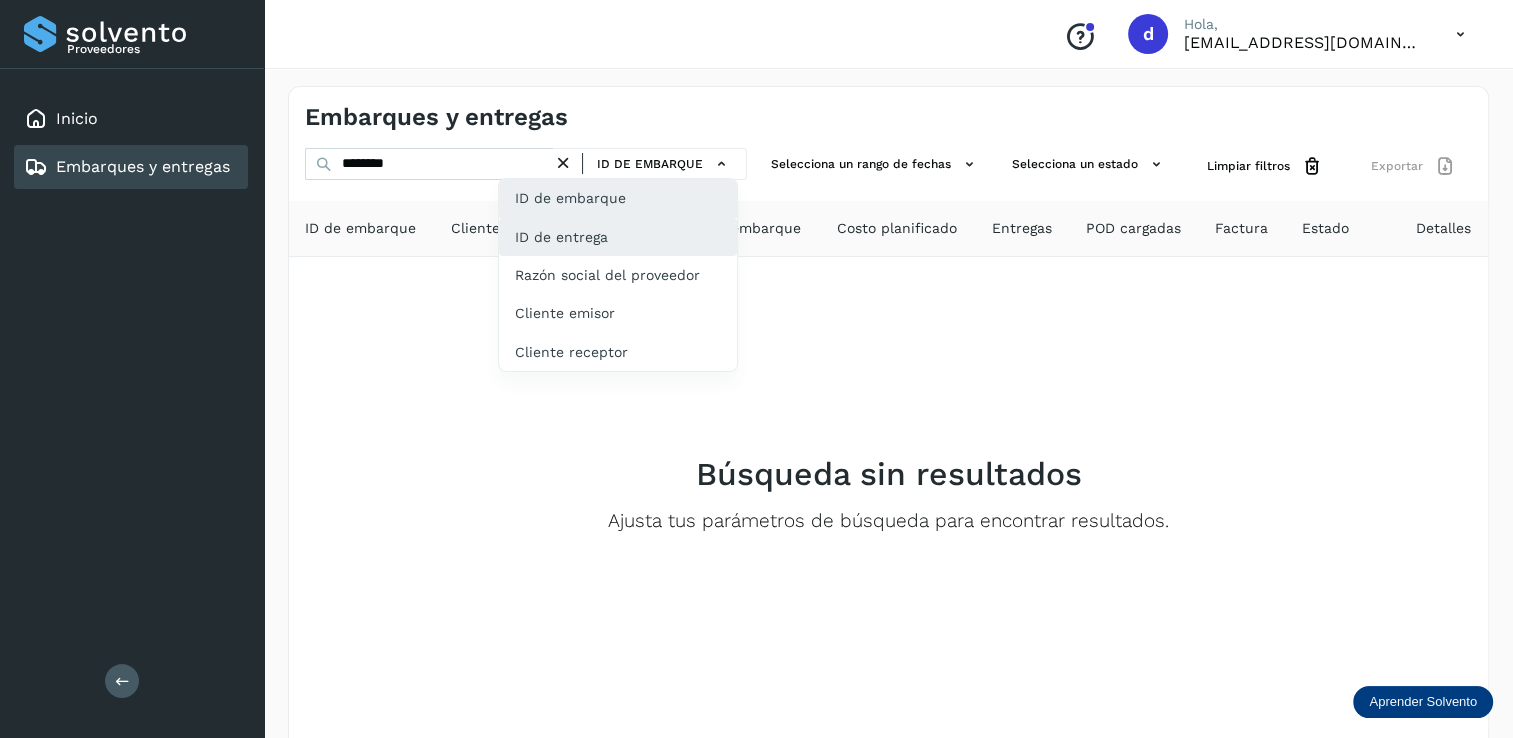 click on "ID de entrega" 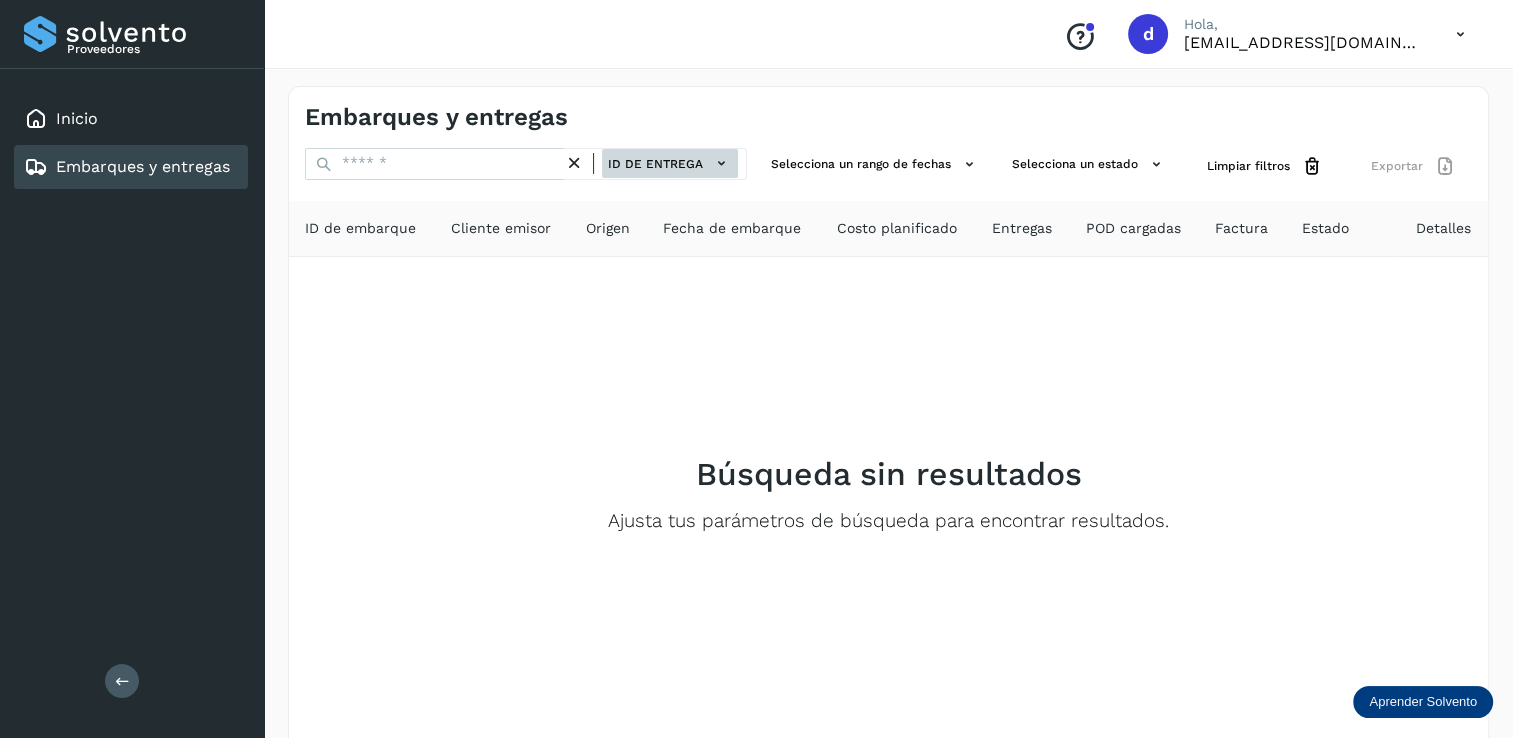click 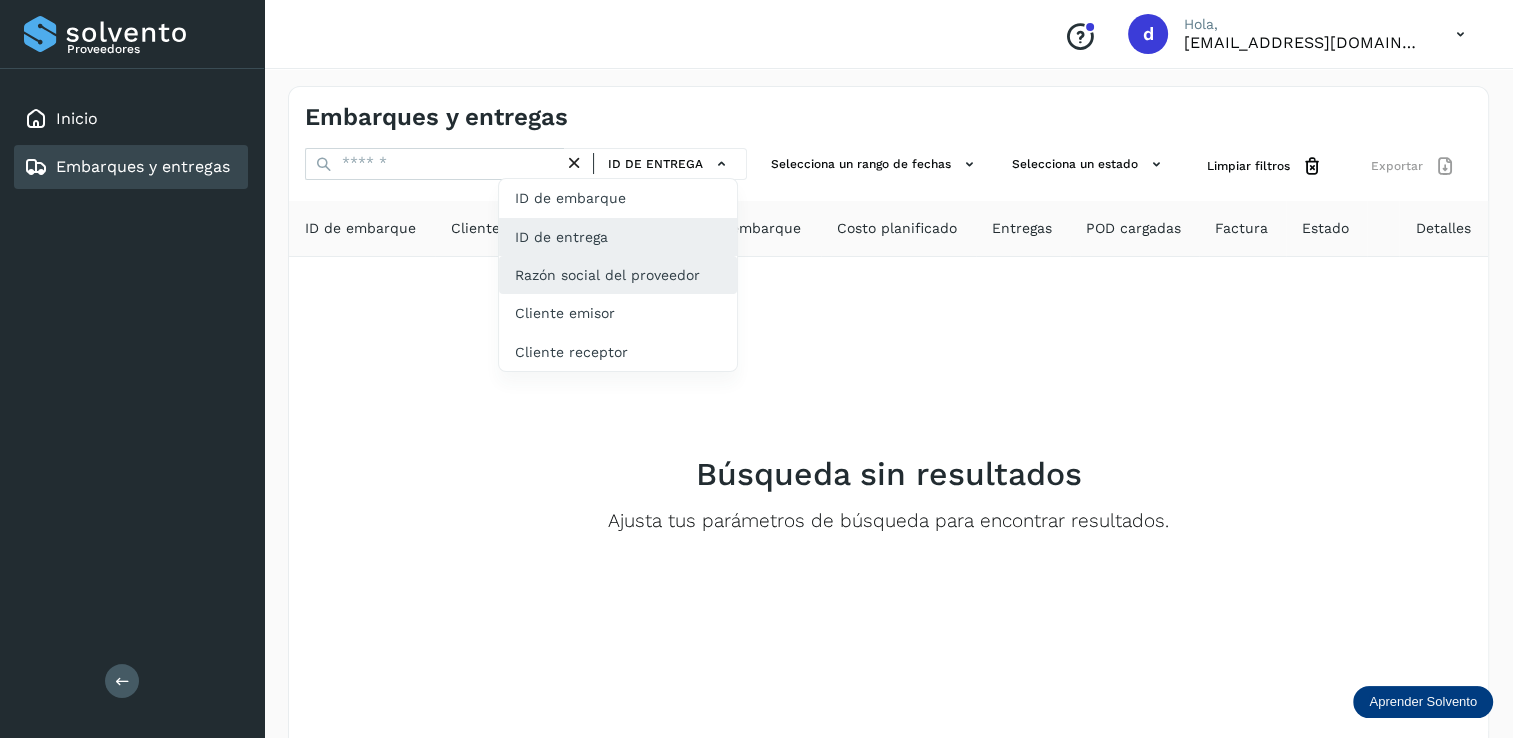 click on "Razón social del proveedor" 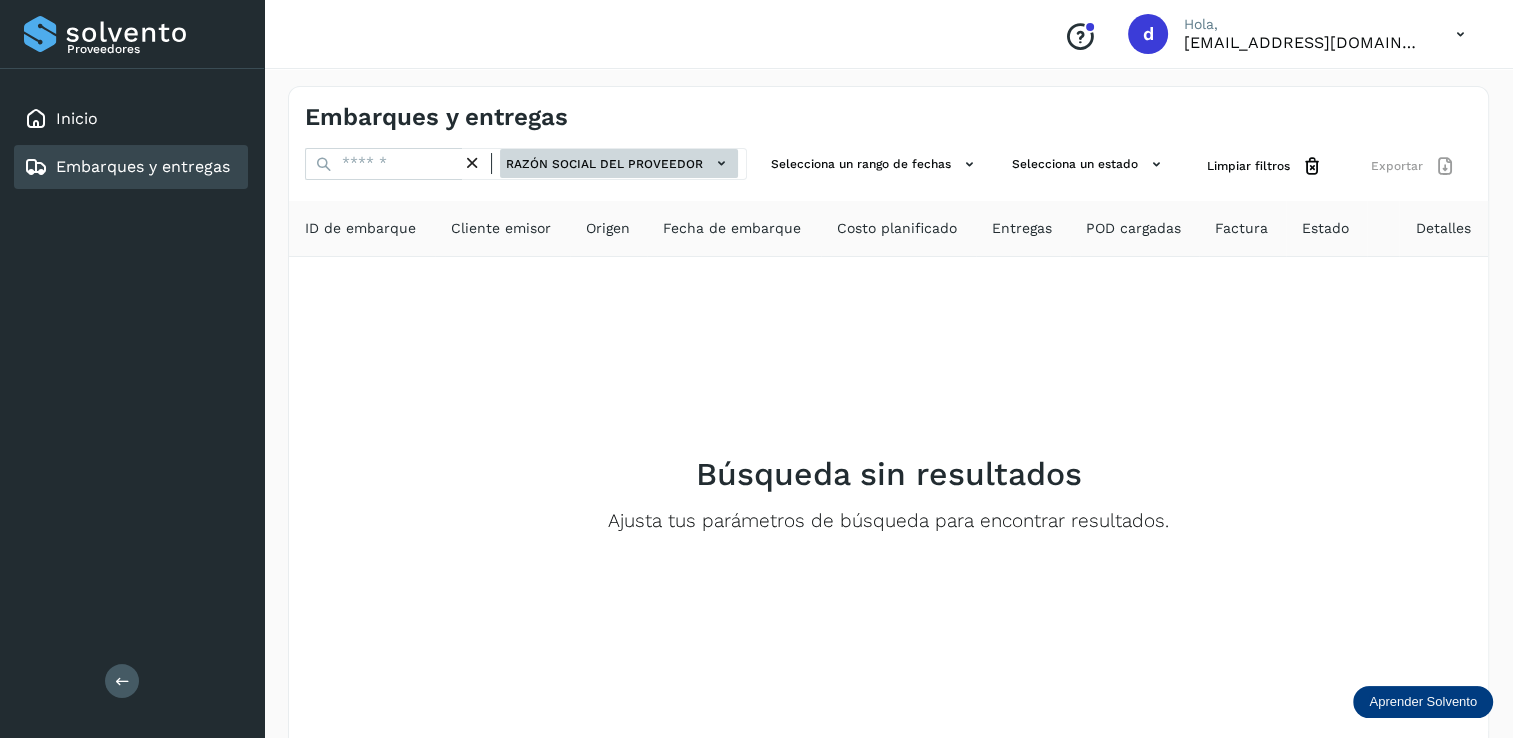 click 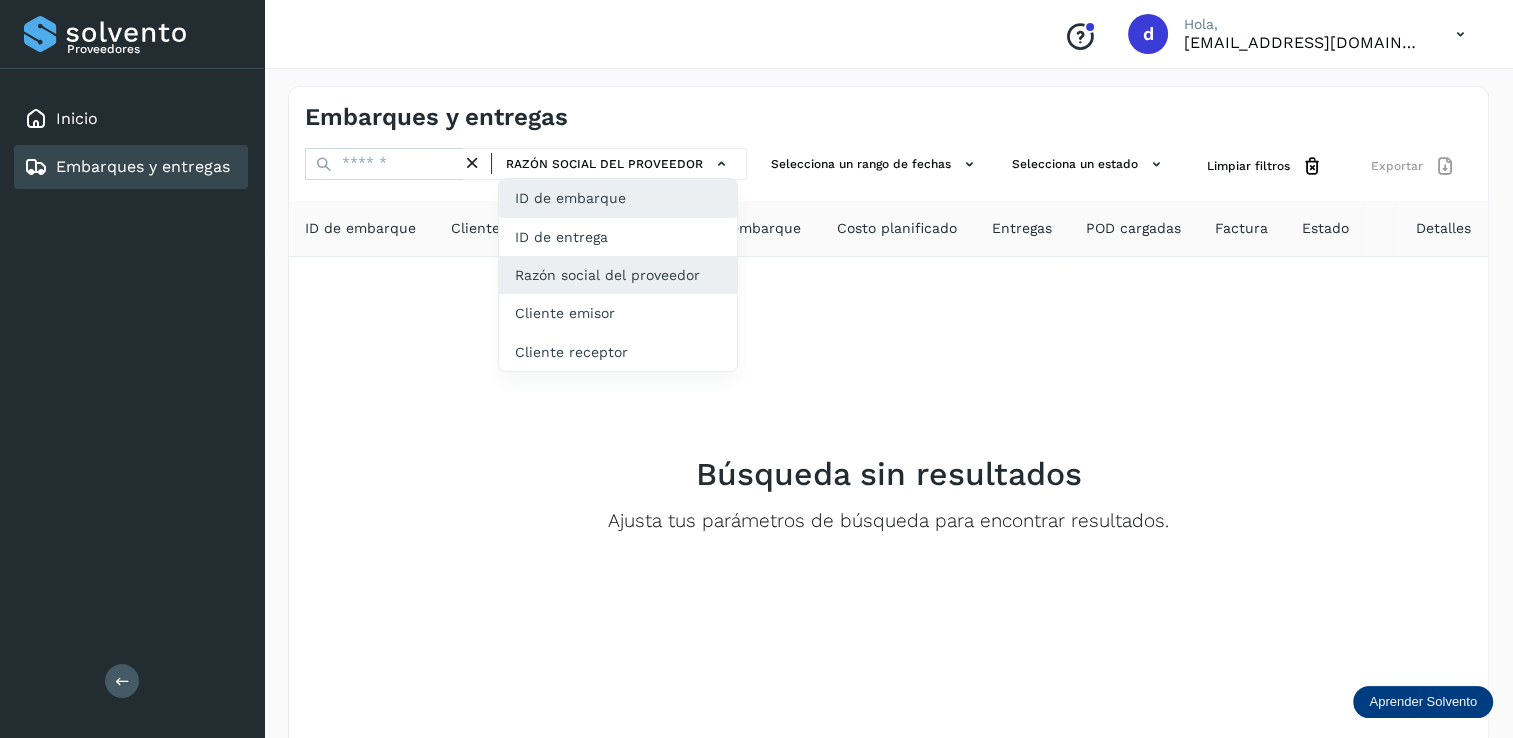 click on "ID de embarque" 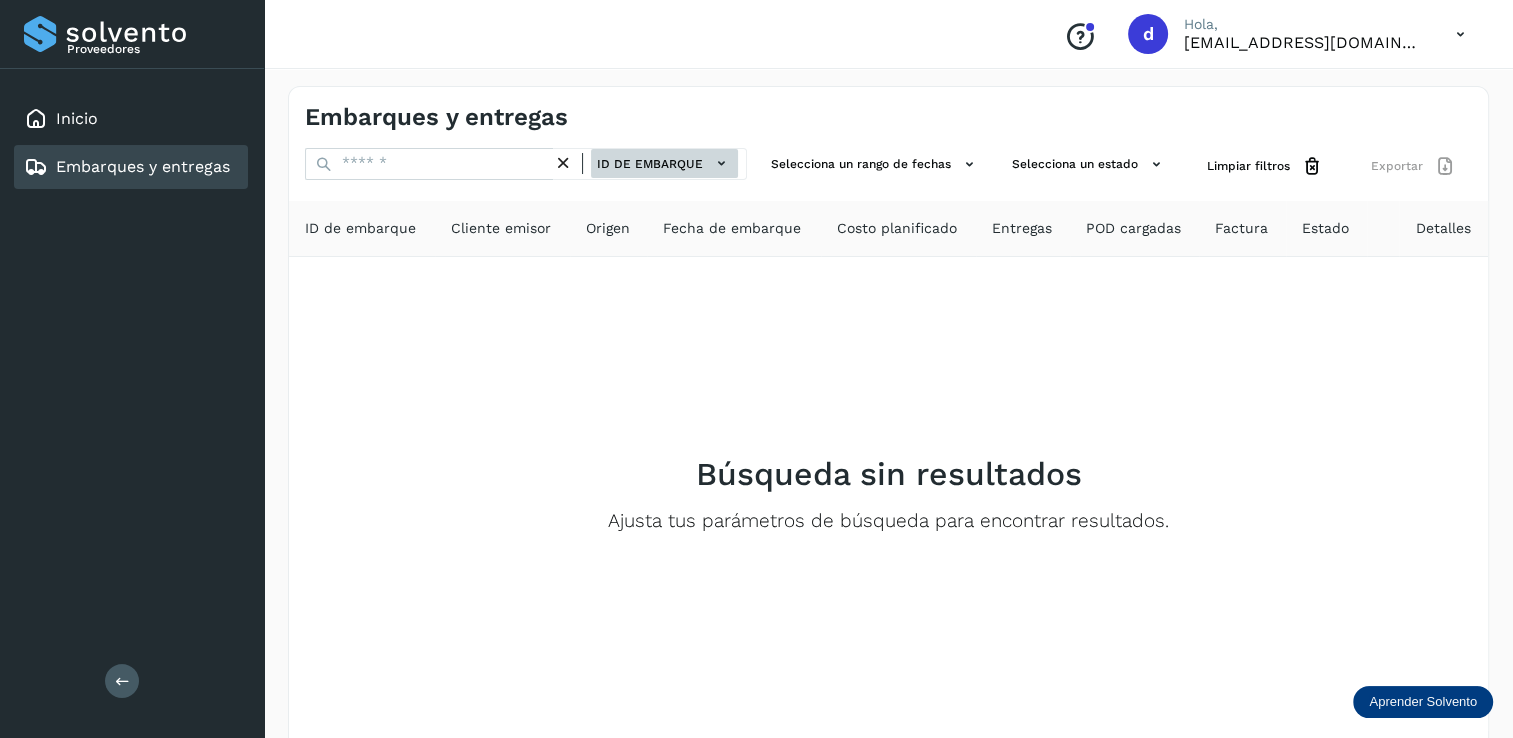 click 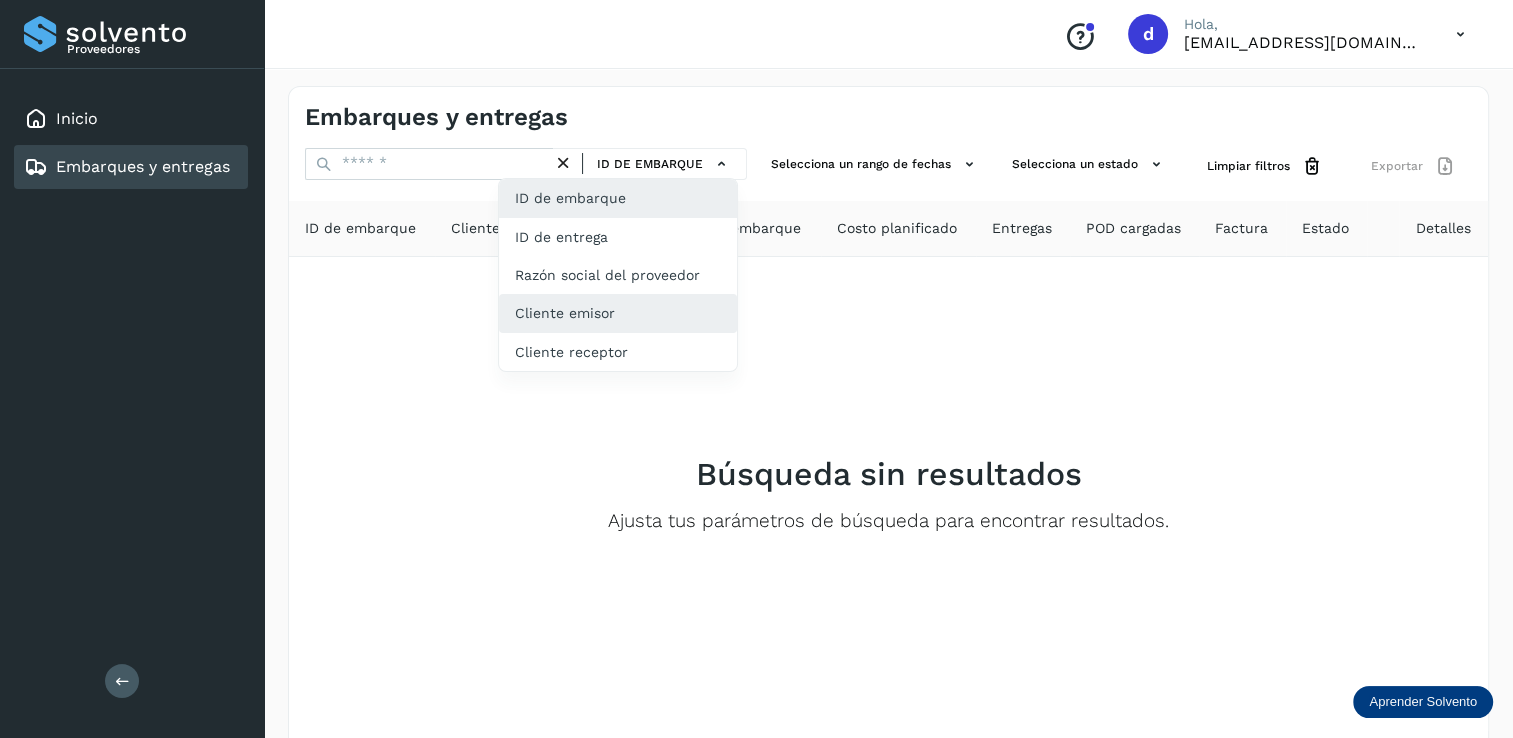 click on "Cliente emisor" 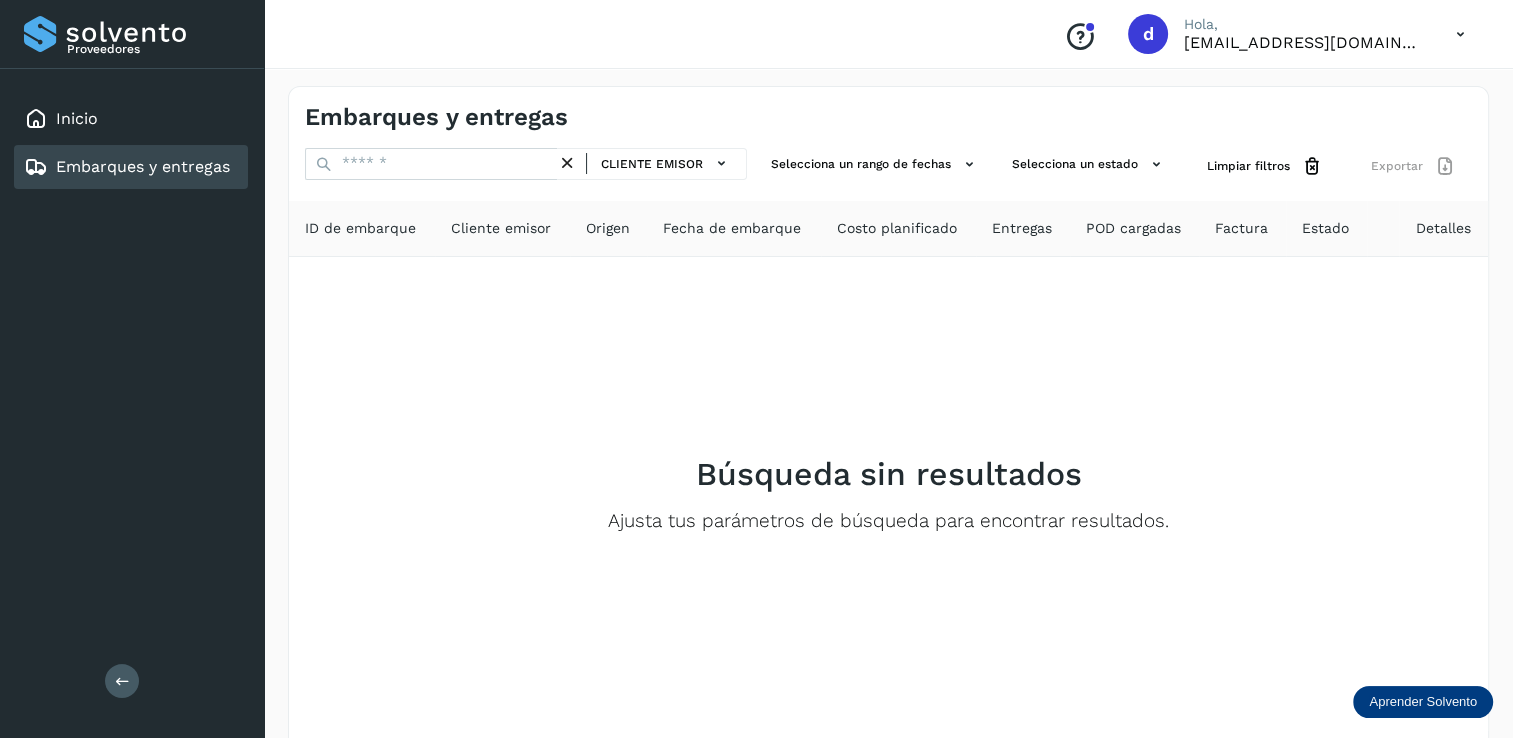 click on "Embarques y entregas Cliente emisor Selecciona un rango de fechas  Selecciona un estado Limpiar filtros Exportar ID de embarque Cliente emisor Origen Fecha de embarque Costo planificado Entregas POD cargadas Factura Estado Detalles Búsqueda sin resultados Ajusta tus parámetros de búsqueda para encontrar resultados. Filtros por página : ** ** ** 1 - 0 de 0" at bounding box center (888, 444) 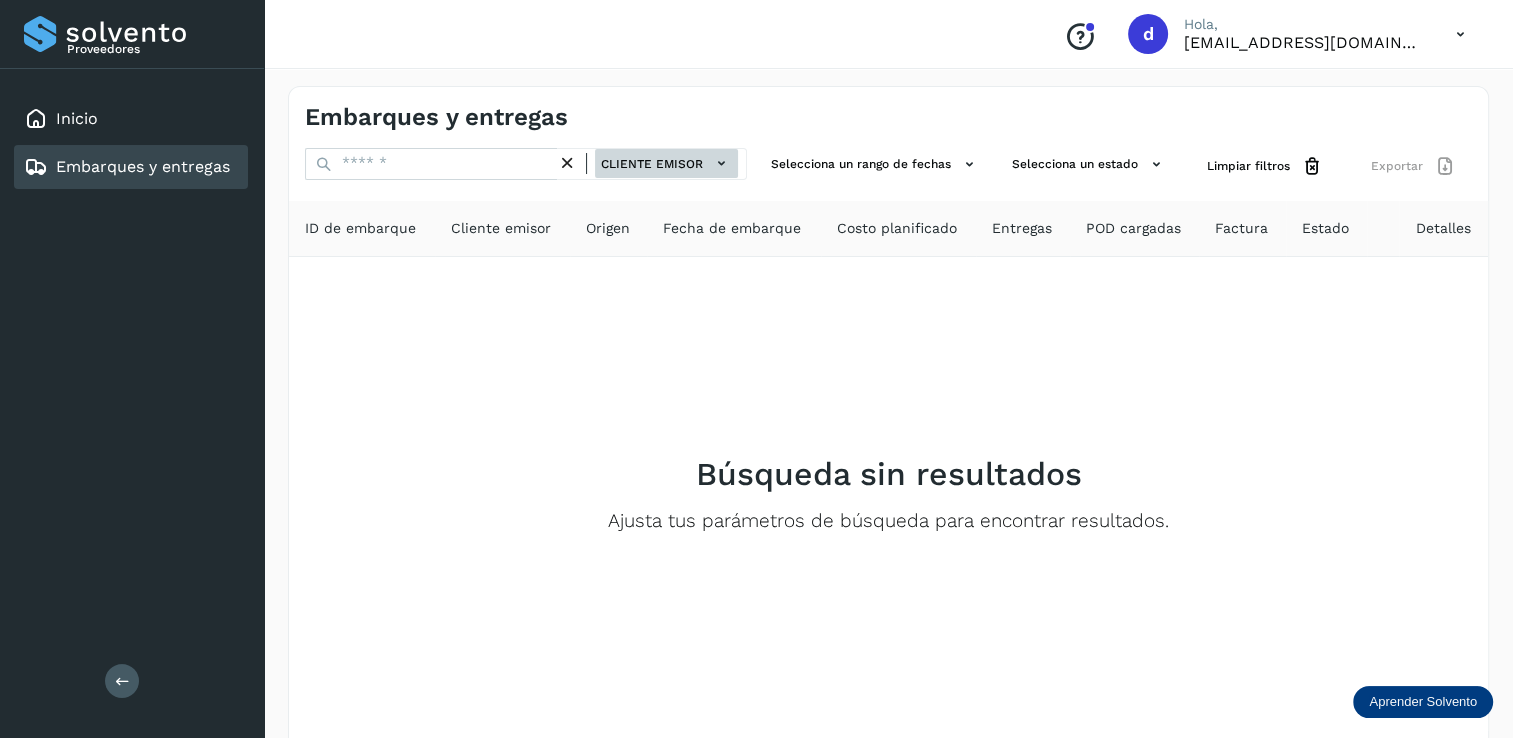 click 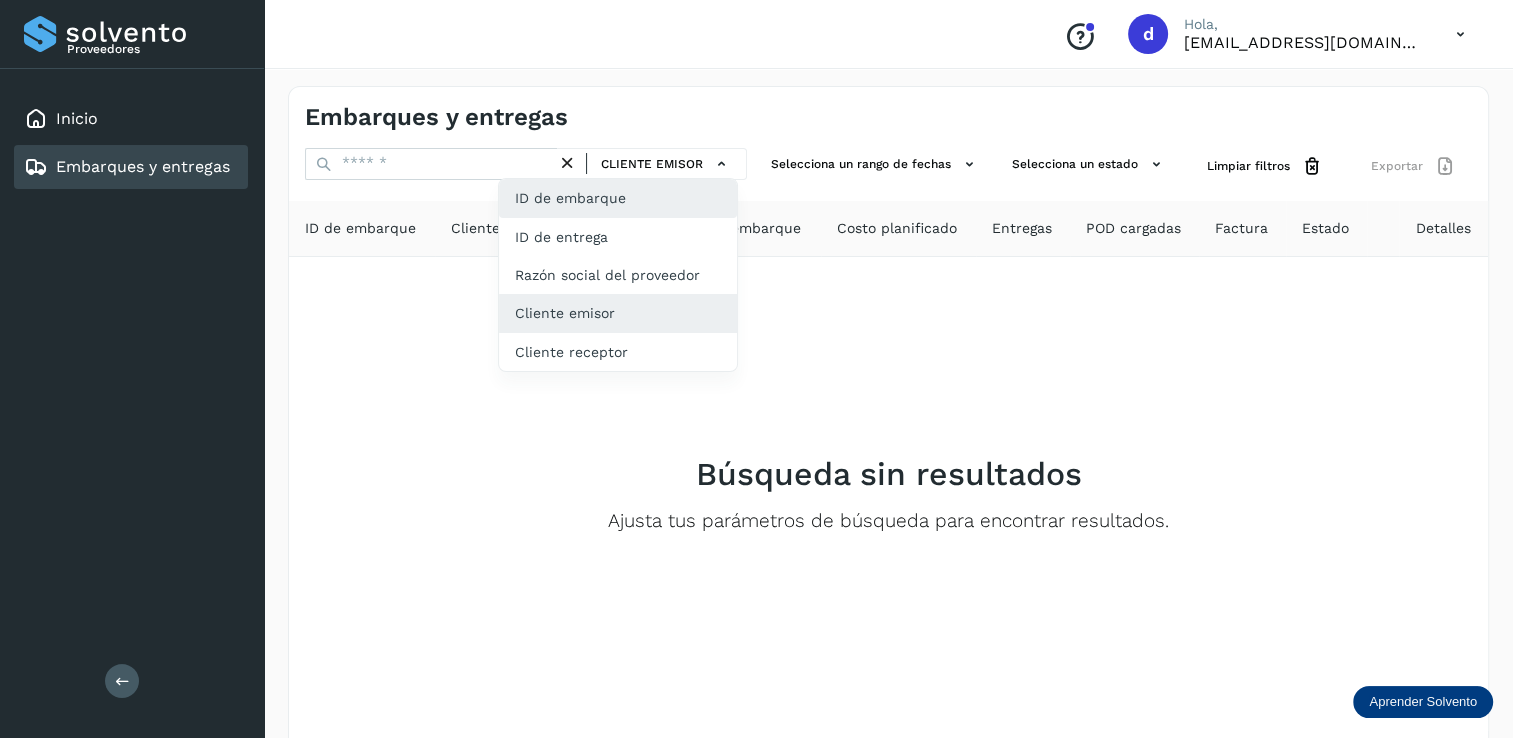 click on "ID de embarque" 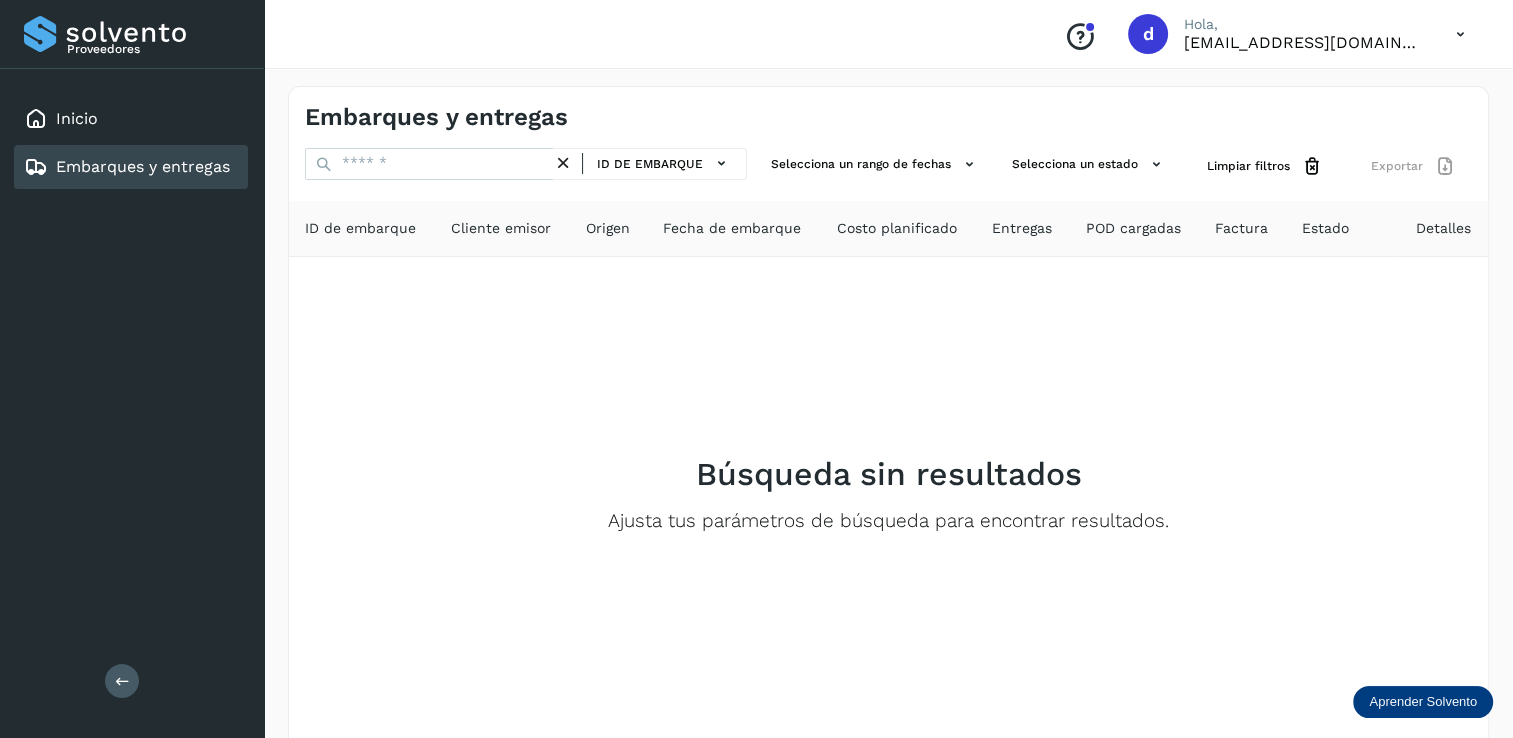 click on "Embarques y entregas" at bounding box center (143, 166) 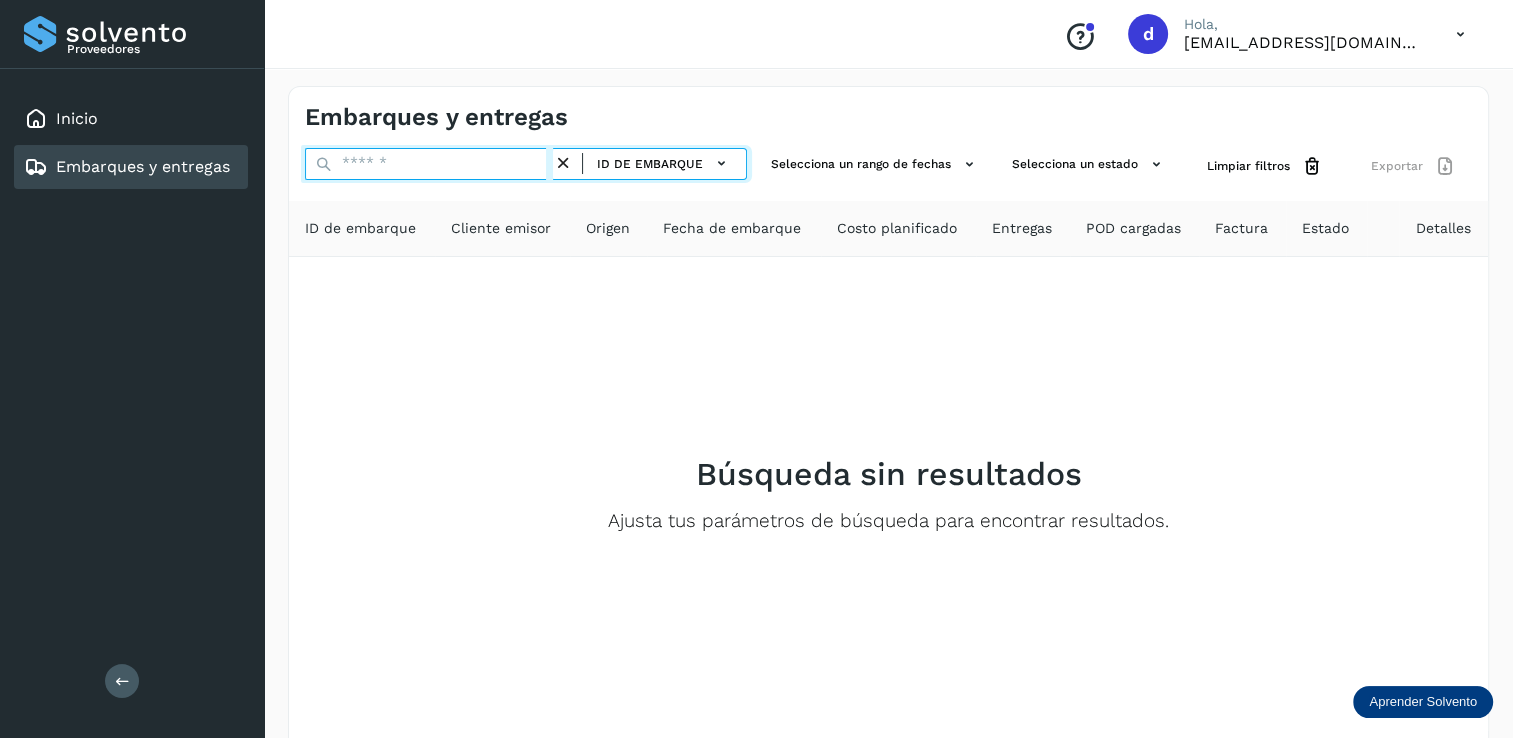 click at bounding box center [429, 164] 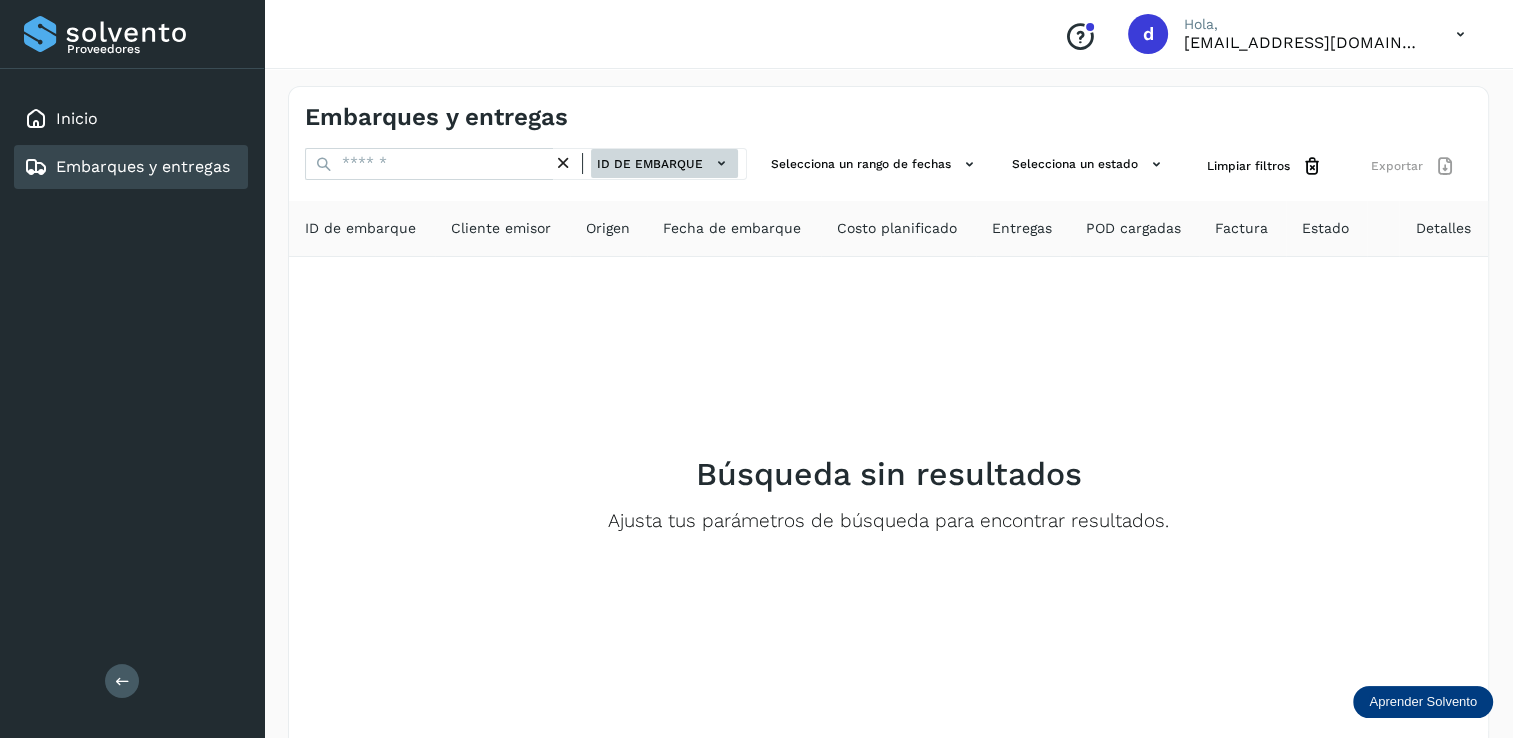 click 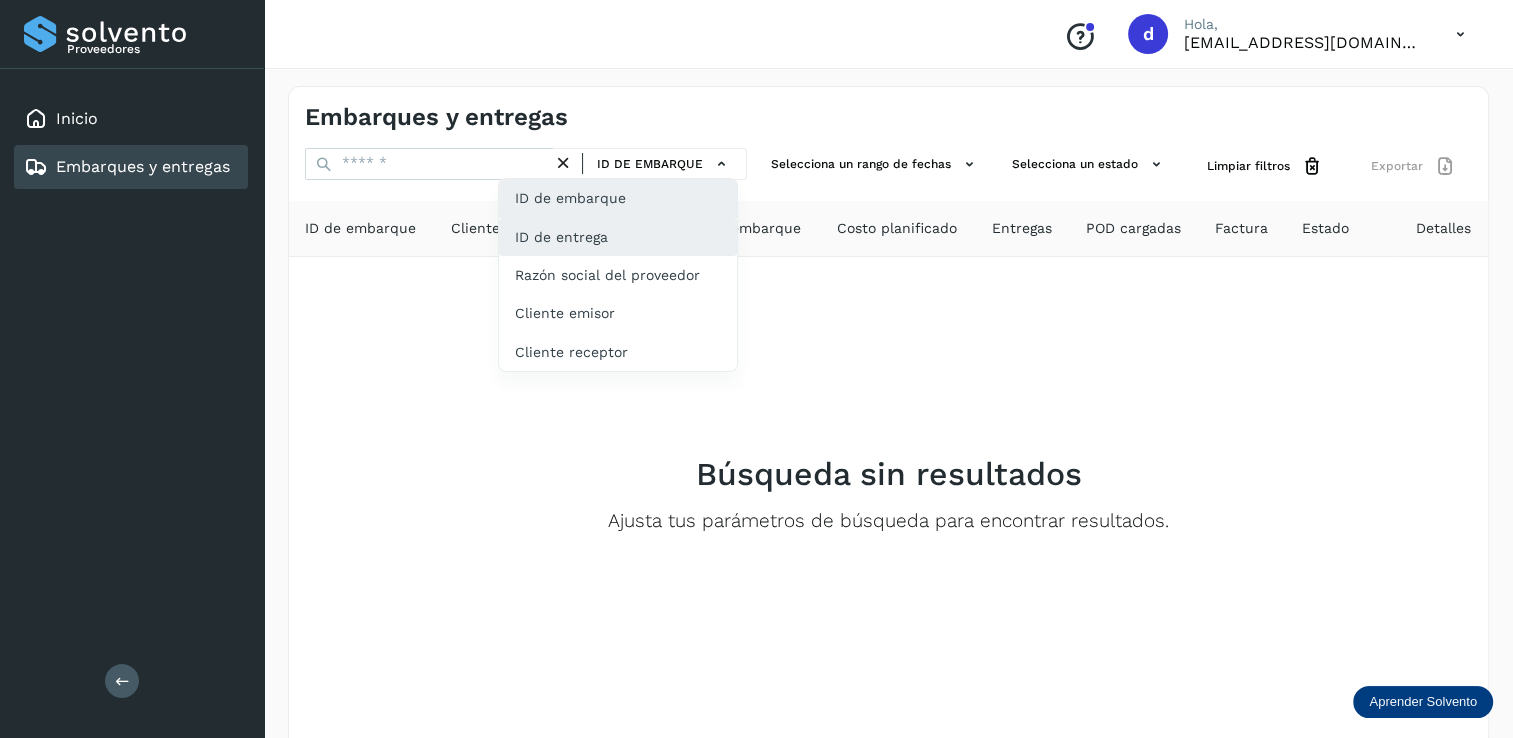 click on "ID de entrega" 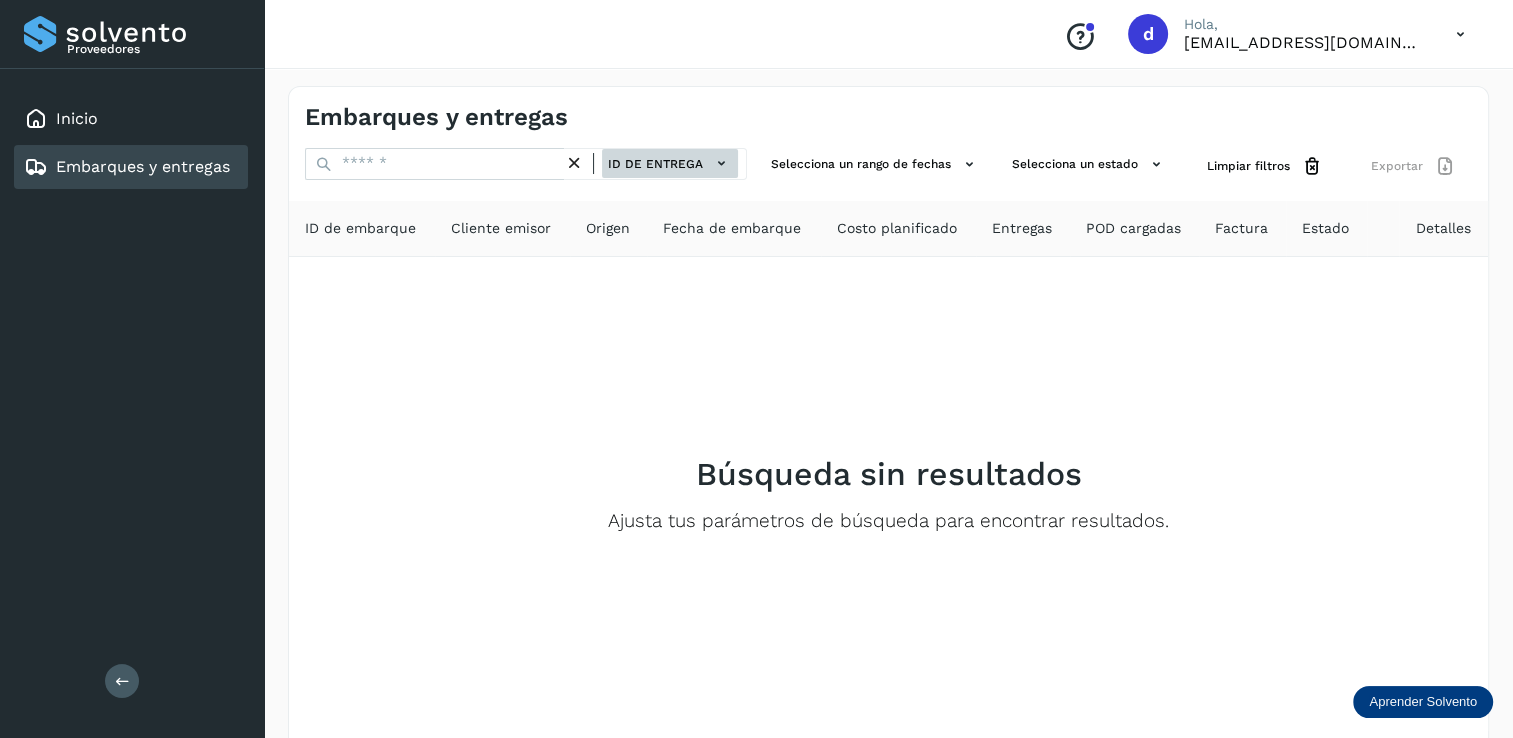 click 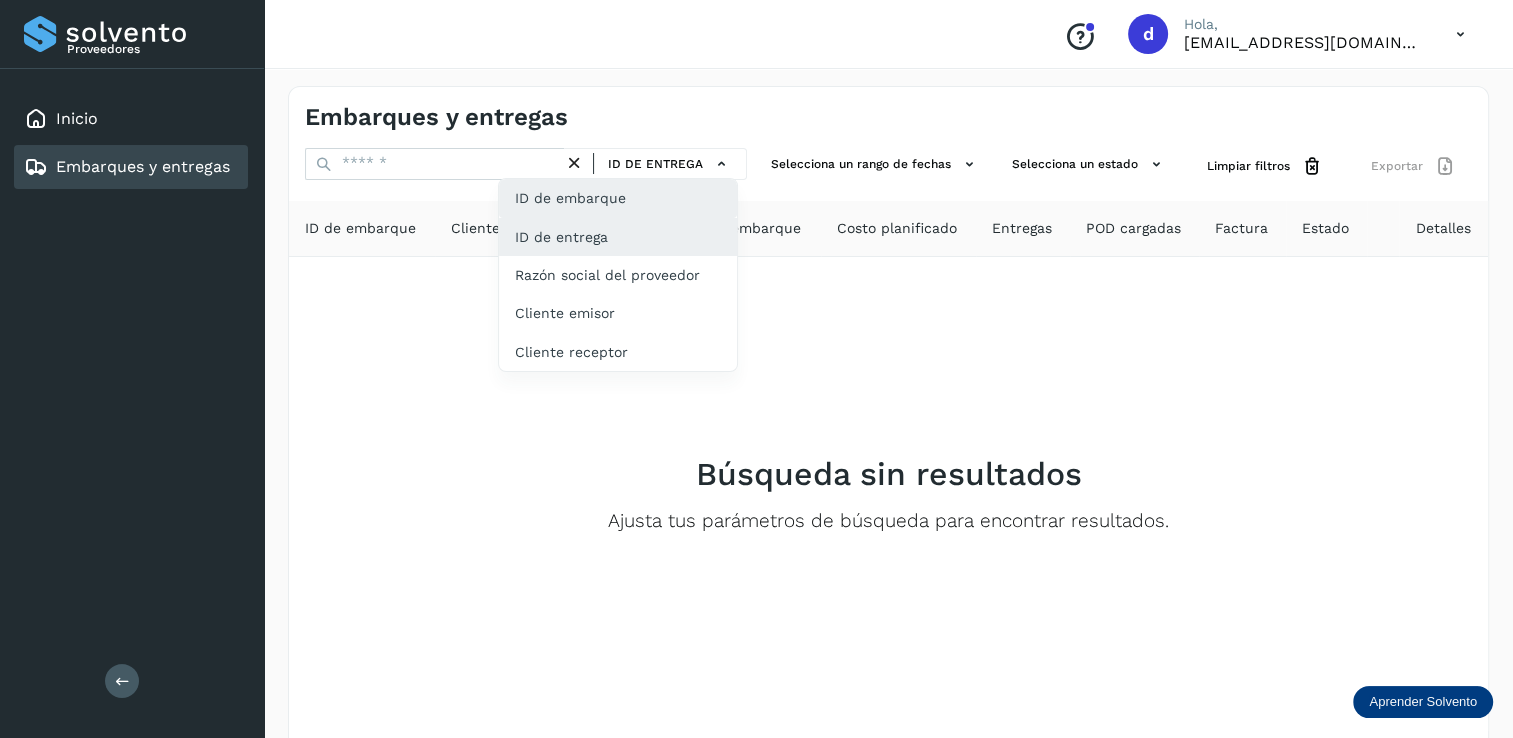 click on "ID de embarque" 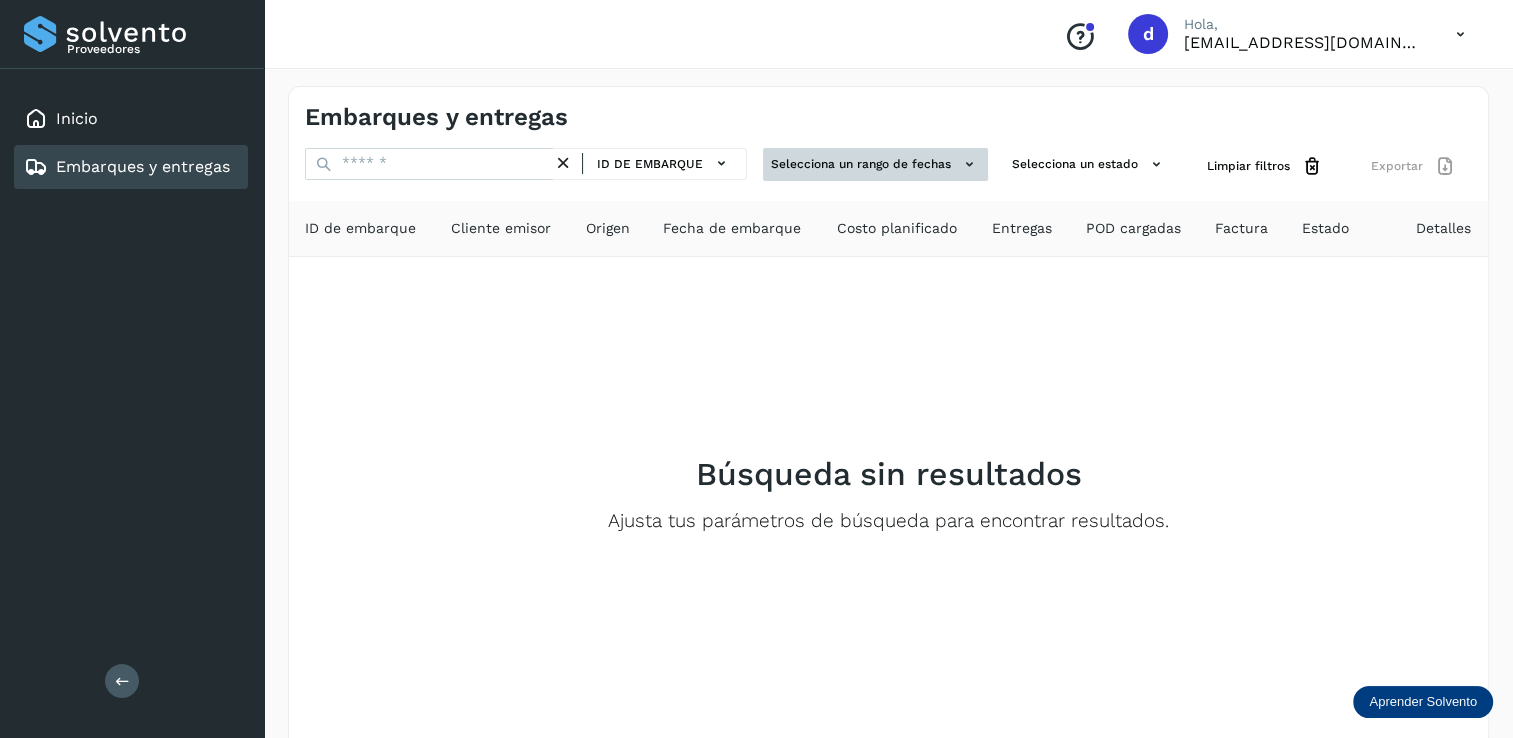 click on "Selecciona un rango de fechas" at bounding box center (875, 164) 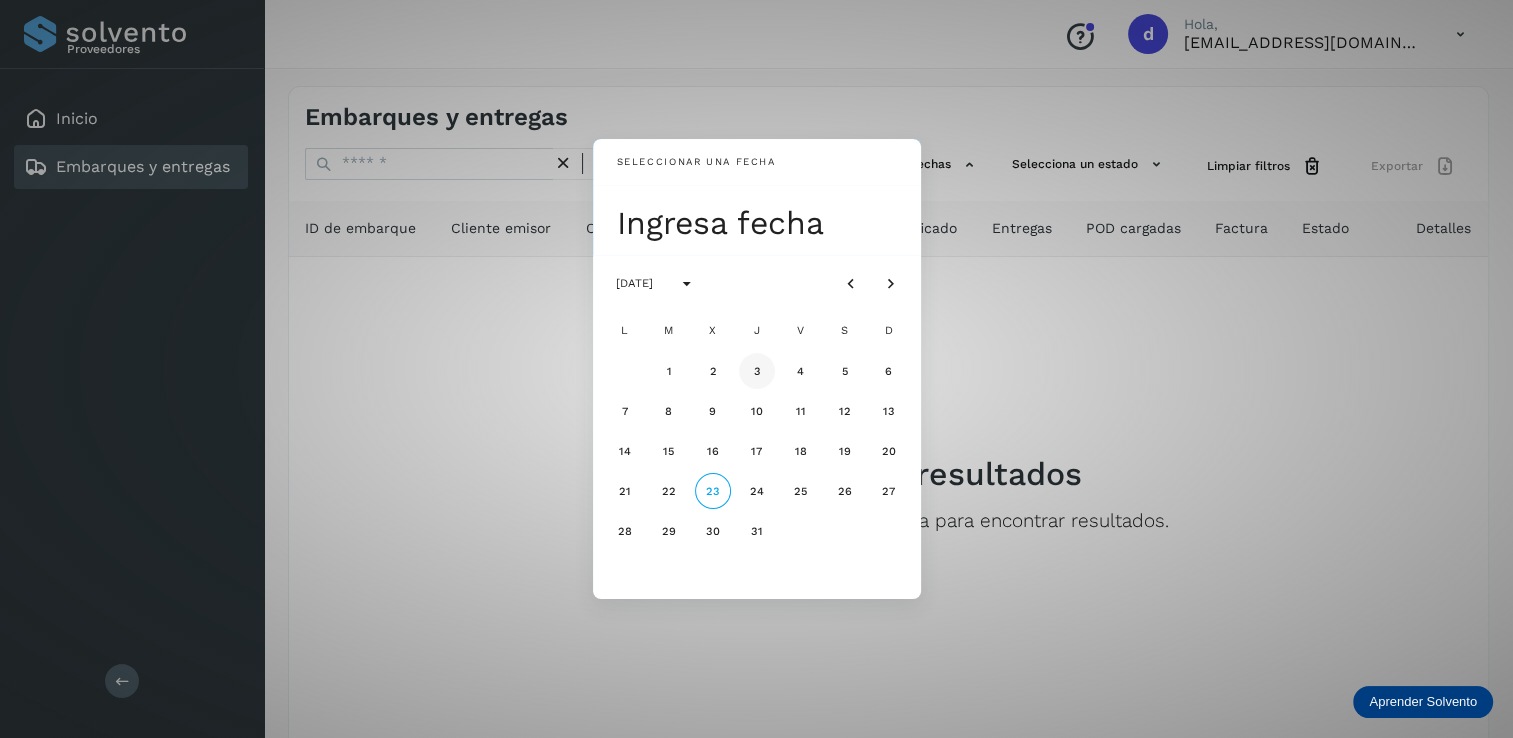 drag, startPoint x: 672, startPoint y: 370, endPoint x: 761, endPoint y: 358, distance: 89.80534 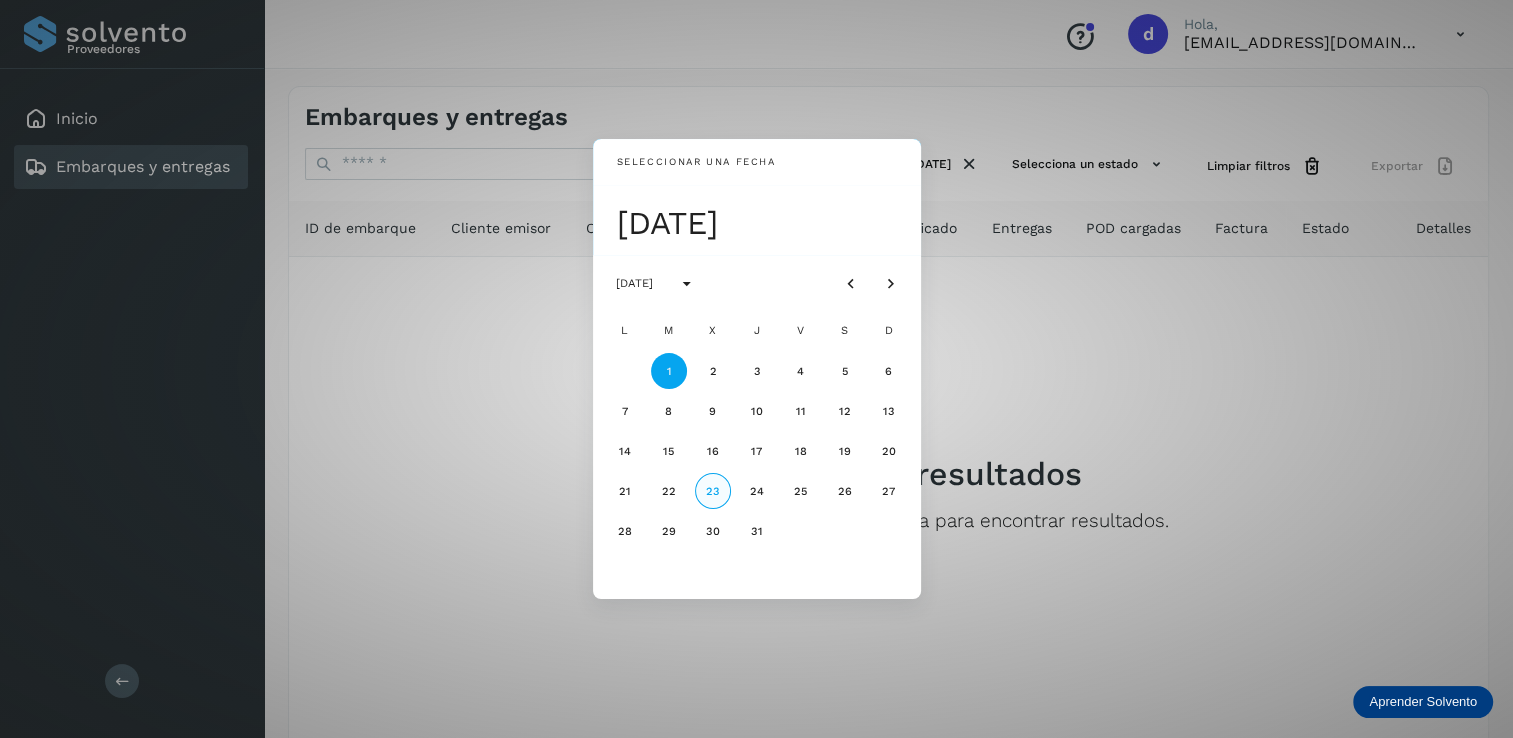 click on "23" at bounding box center [713, 491] 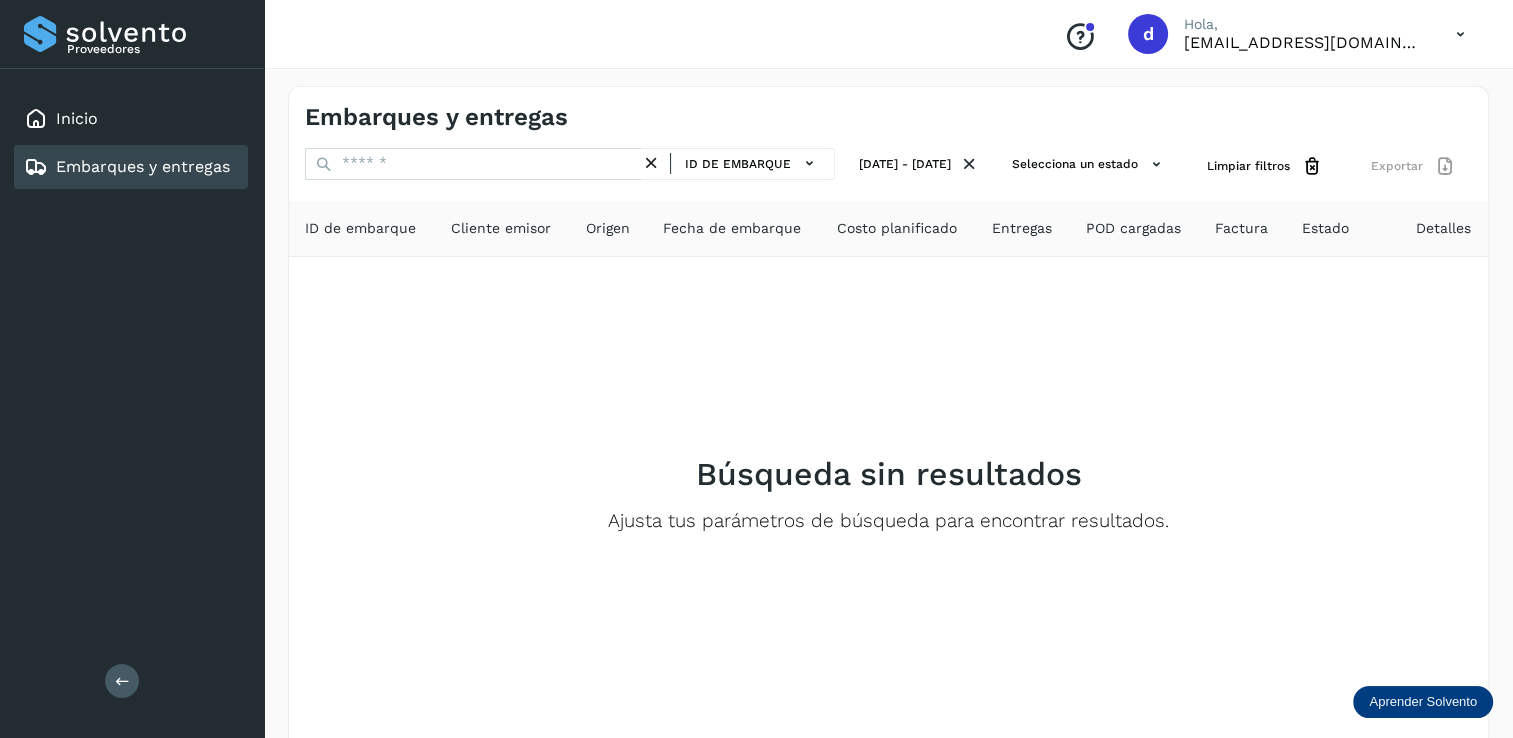 click on "ID de embarque [DATE] - [DATE]  Selecciona un estado Limpiar filtros Exportar ID de embarque Cliente emisor Origen Fecha de embarque Costo planificado Entregas POD cargadas Factura Estado Detalles Búsqueda sin resultados Ajusta tus parámetros de búsqueda para encontrar resultados. Filtros por página : ** ** ** 1 - 0 de 0" at bounding box center (888, 475) 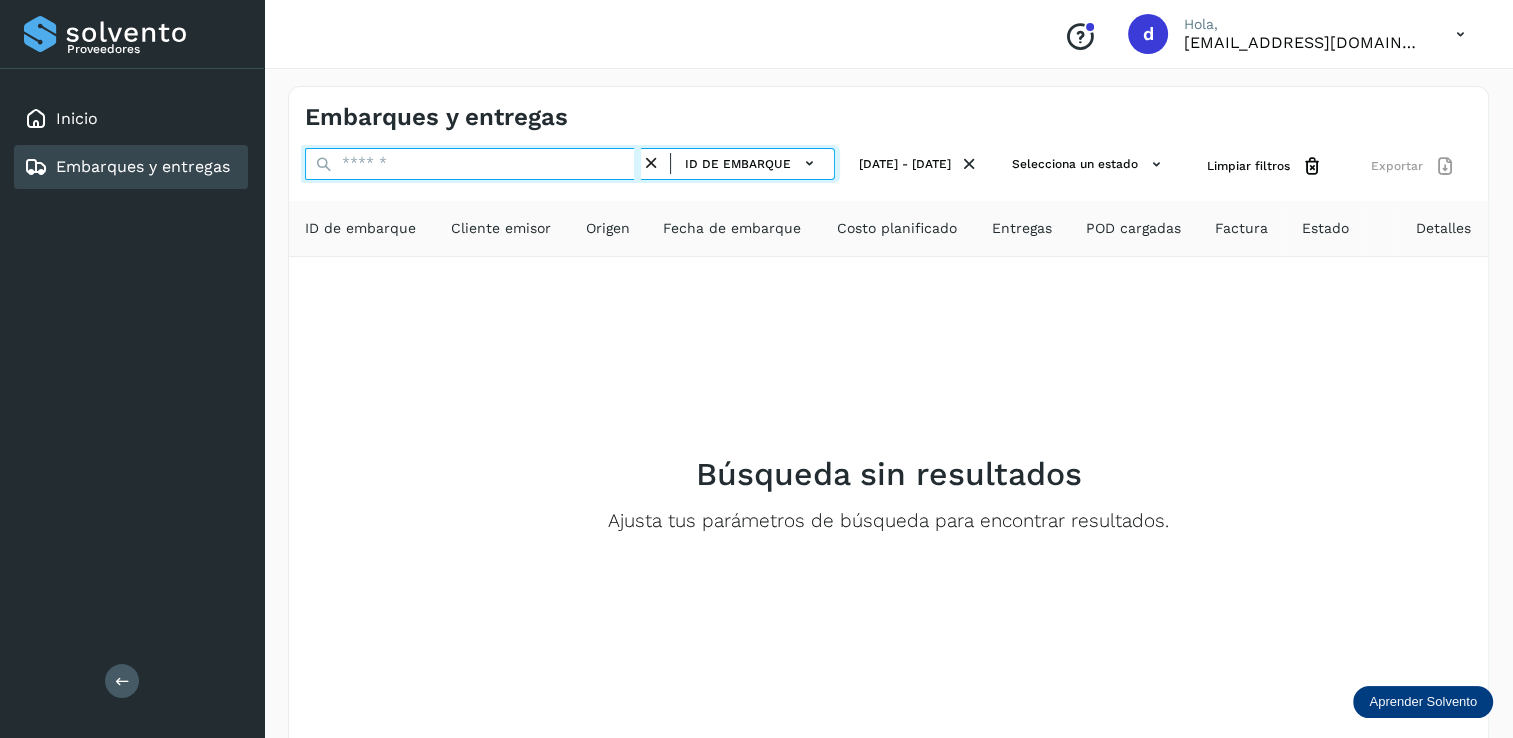 click at bounding box center [473, 164] 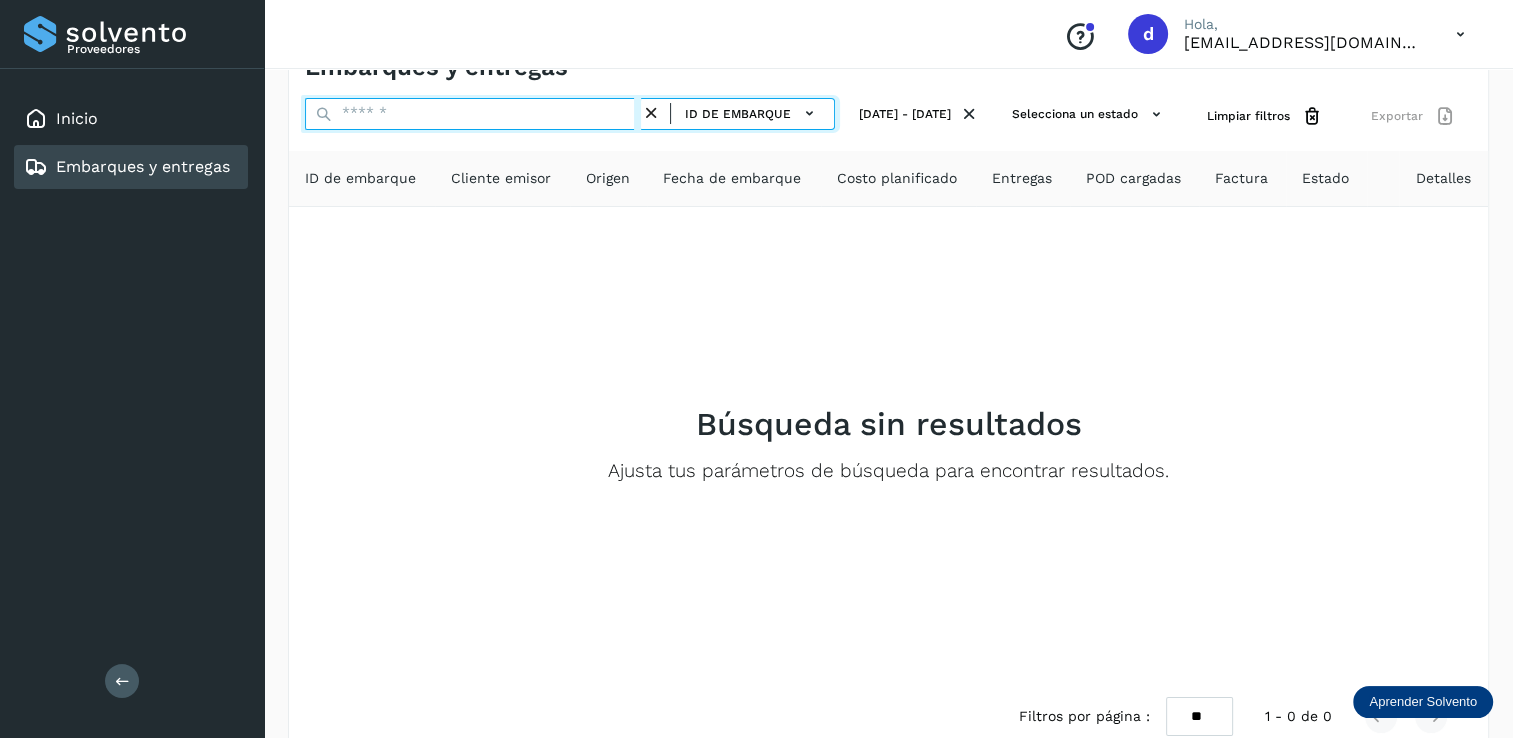 scroll, scrollTop: 0, scrollLeft: 0, axis: both 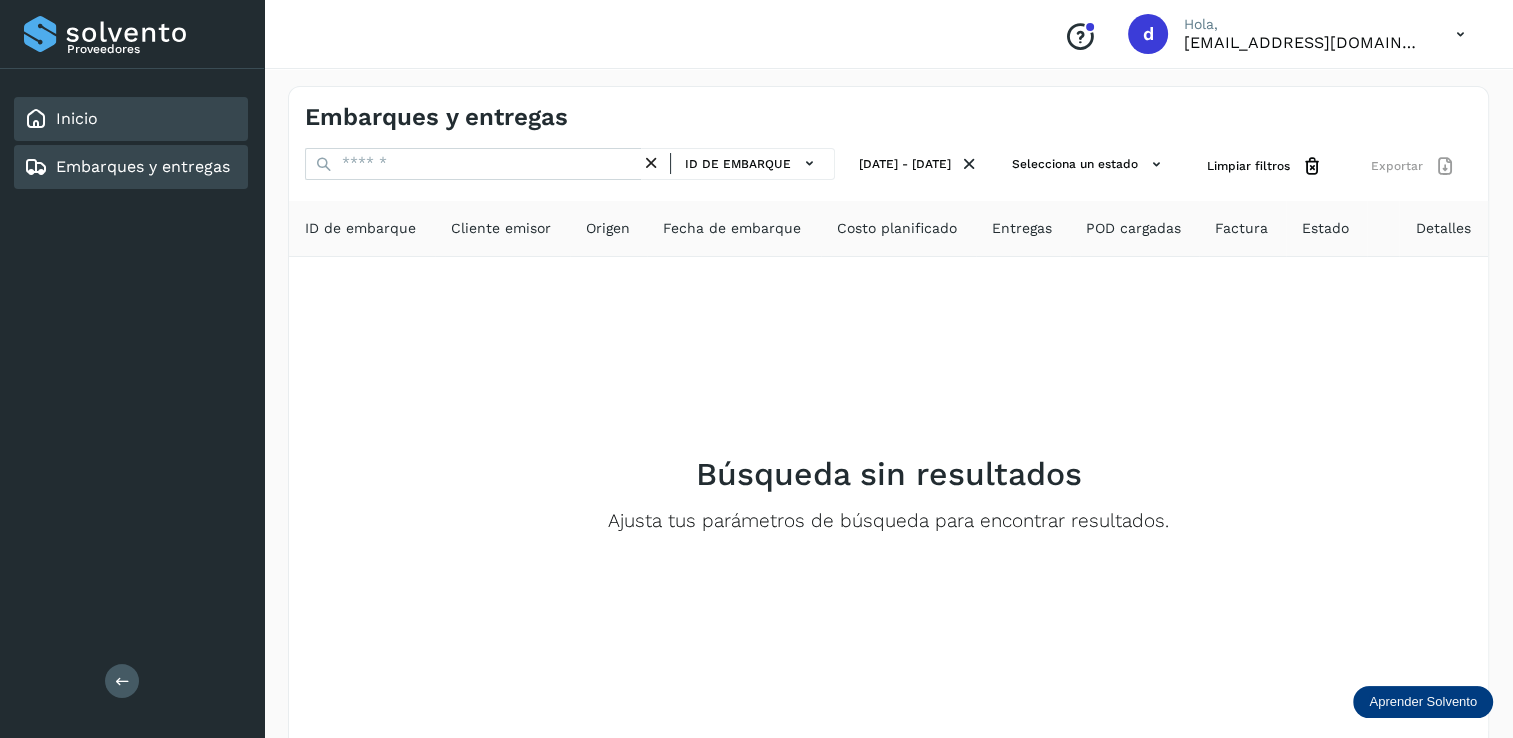 click on "Inicio" 